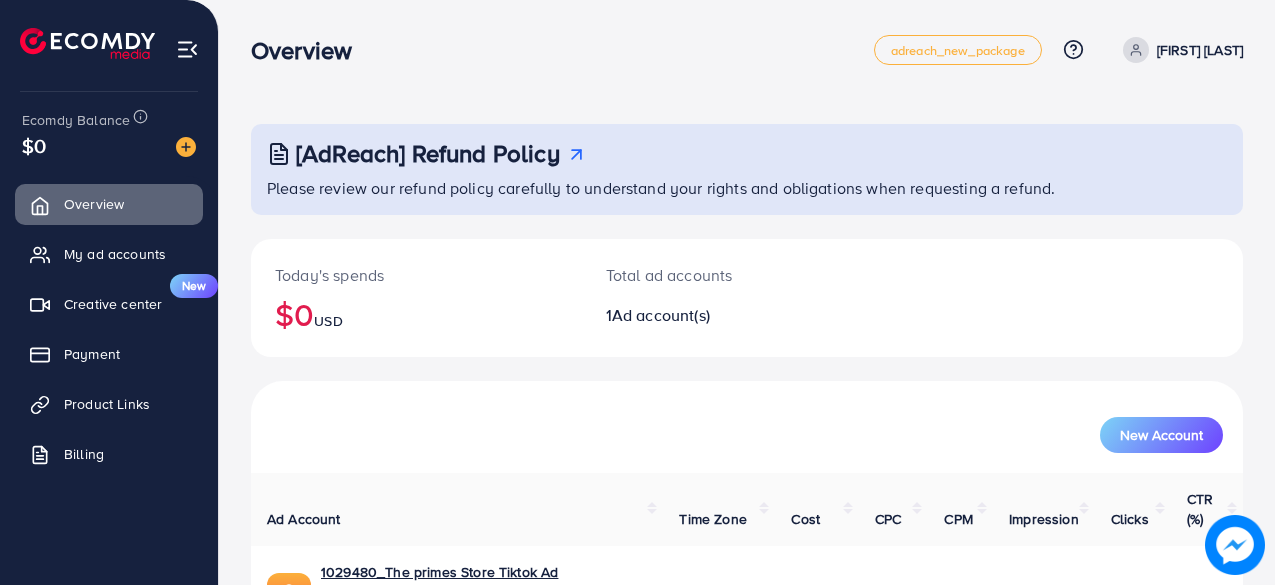 scroll, scrollTop: 0, scrollLeft: 0, axis: both 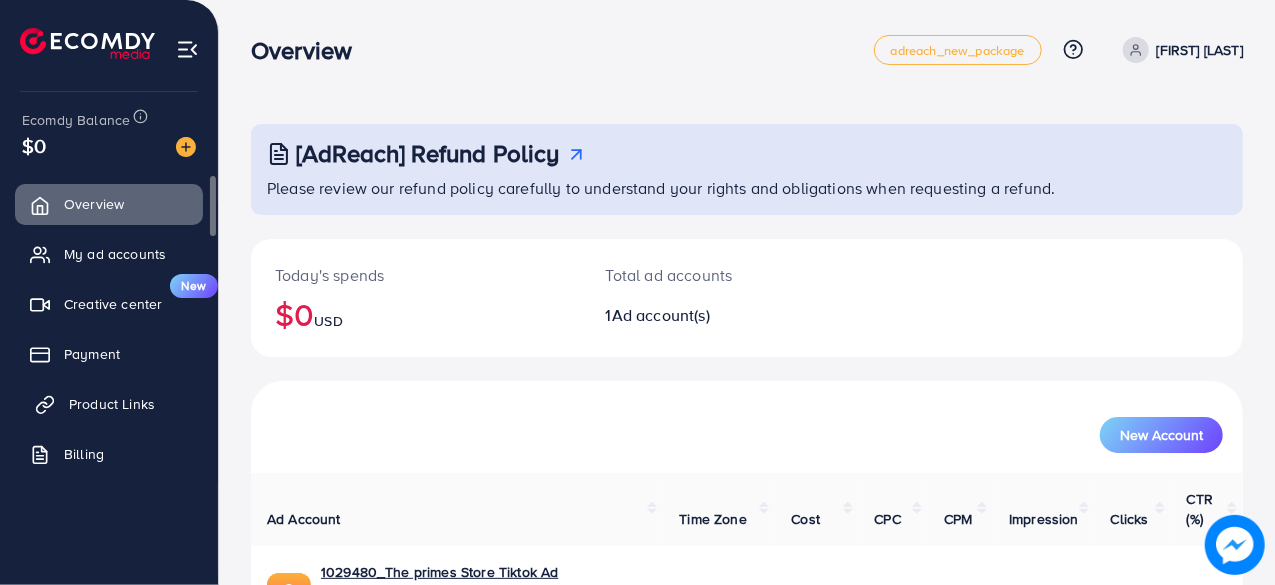 click on "Product Links" at bounding box center [112, 404] 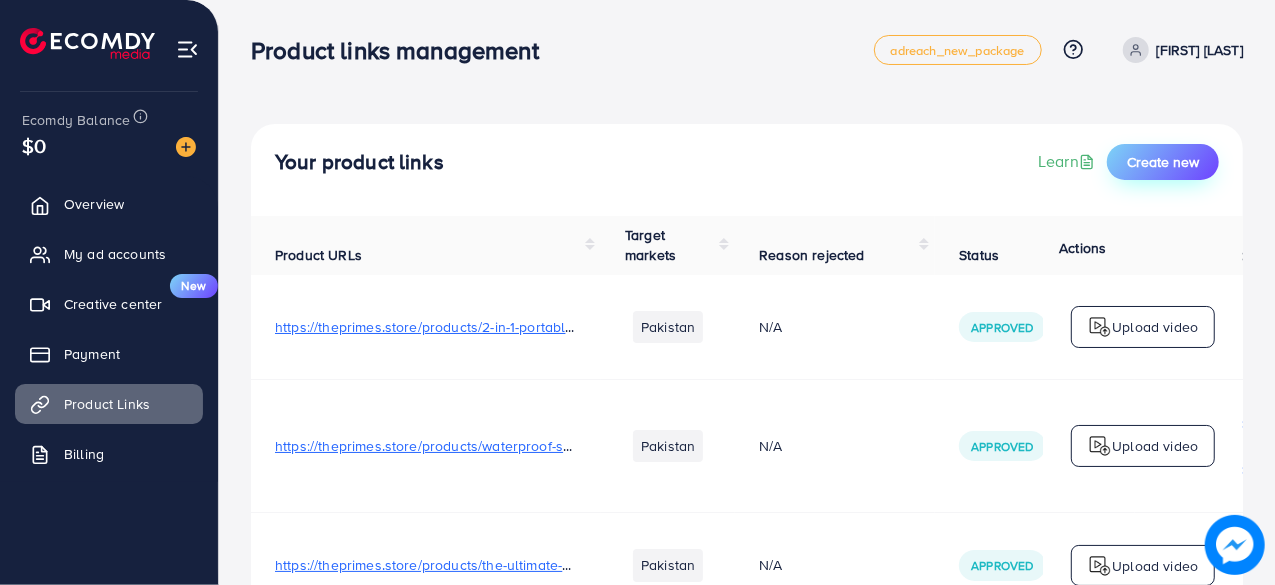 click on "Create new" at bounding box center (1163, 162) 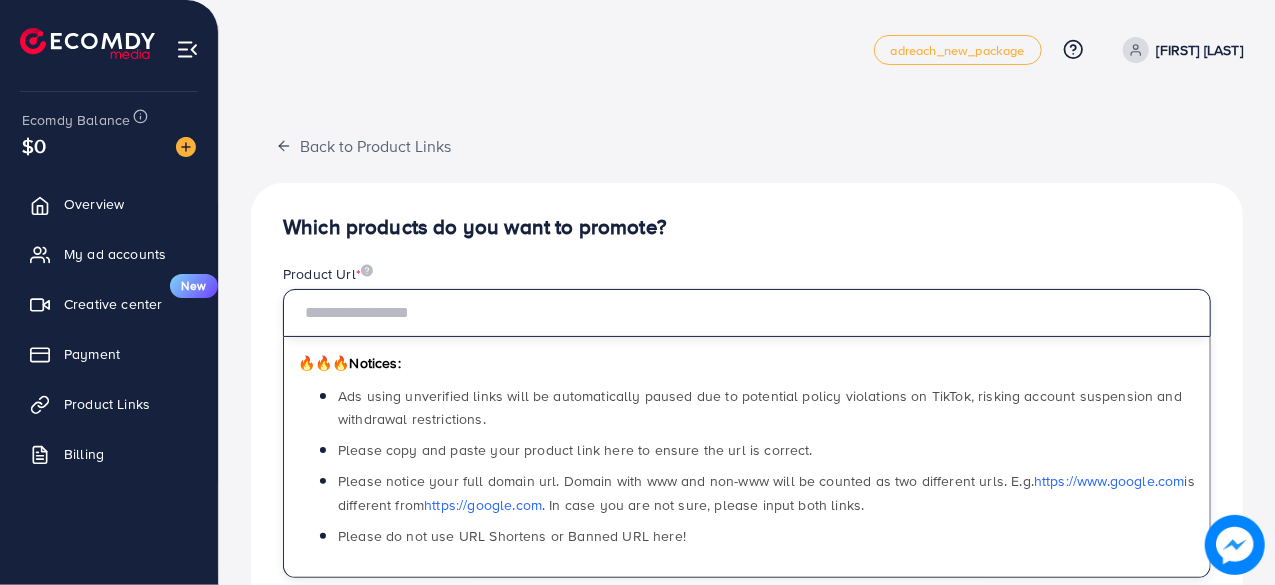 click at bounding box center (747, 313) 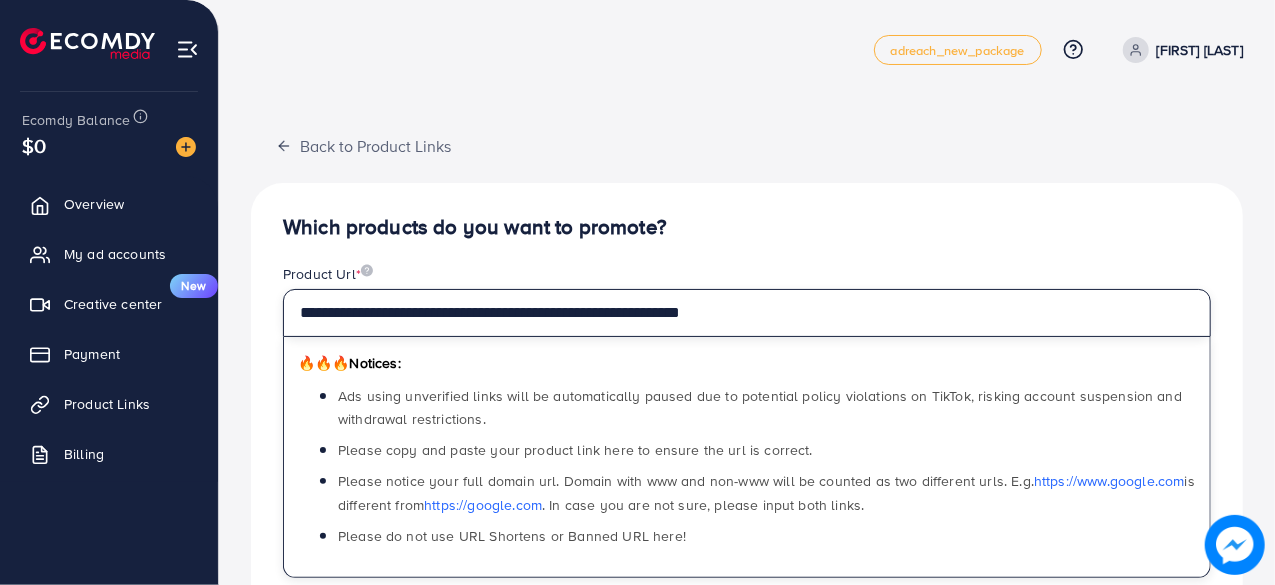 type on "**********" 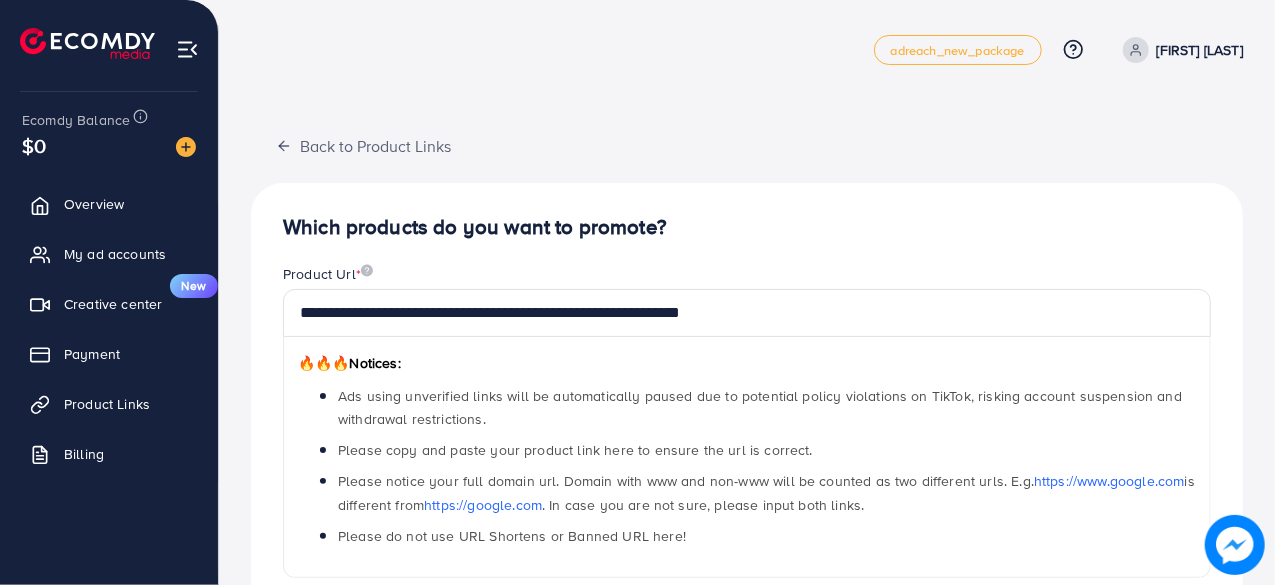 click on "Product Url  *" at bounding box center [747, 276] 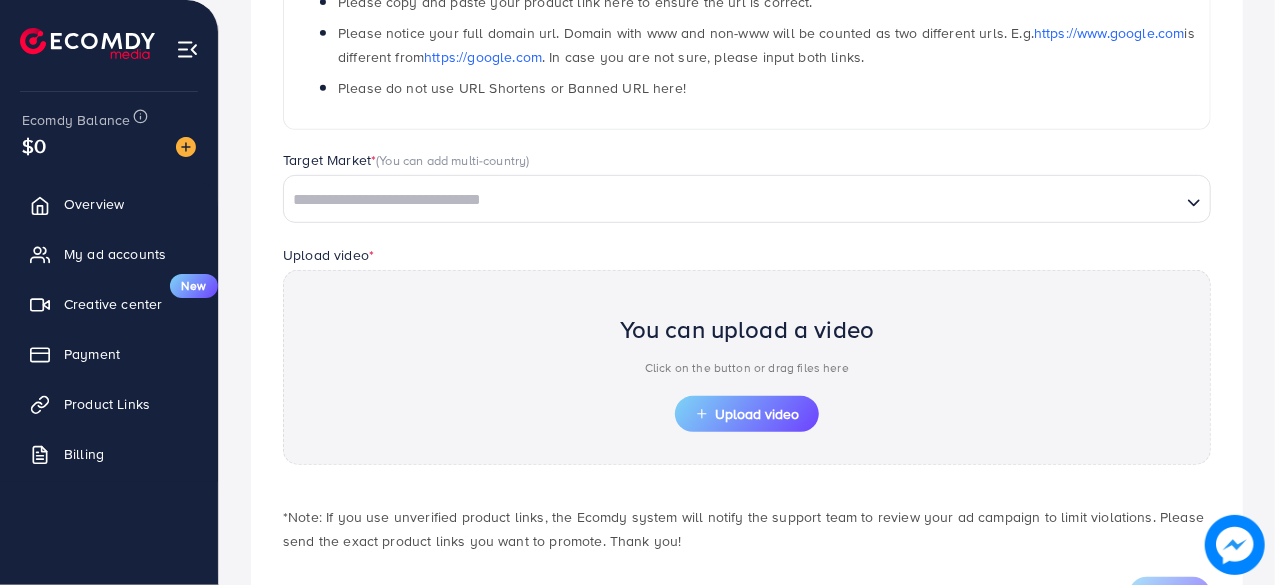 scroll, scrollTop: 500, scrollLeft: 0, axis: vertical 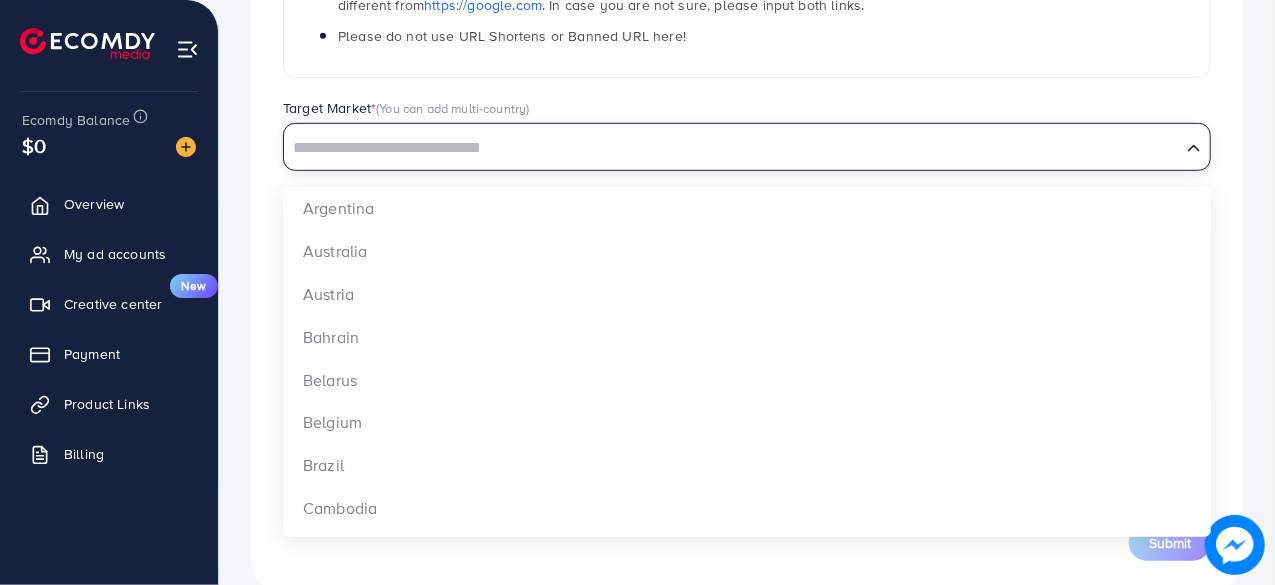 click at bounding box center [732, 148] 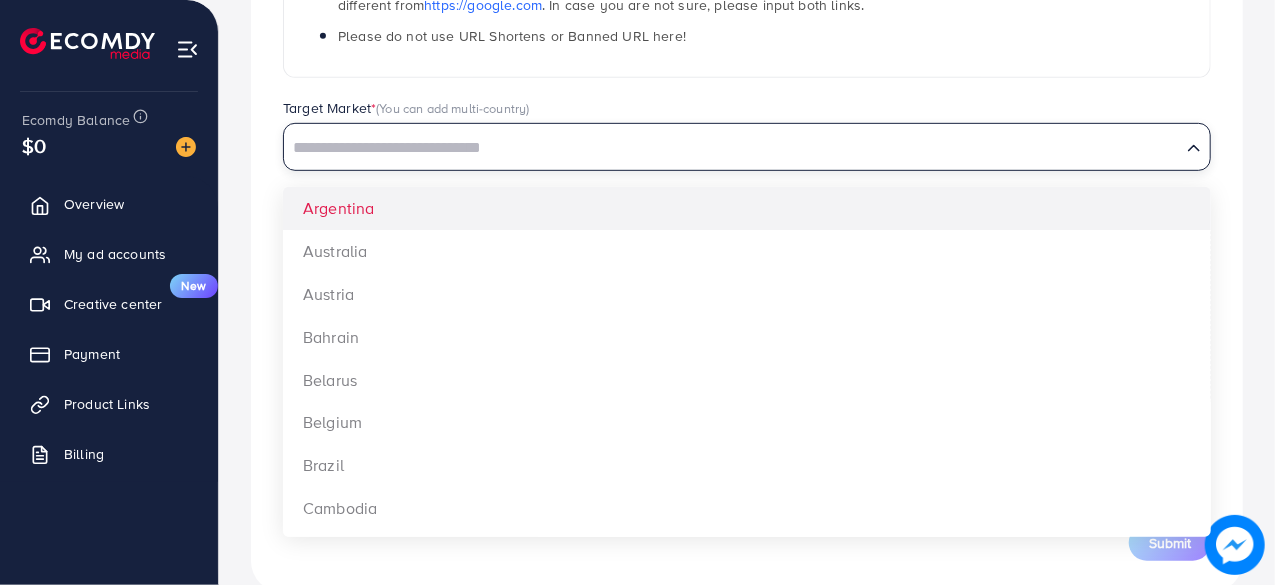 type on "*" 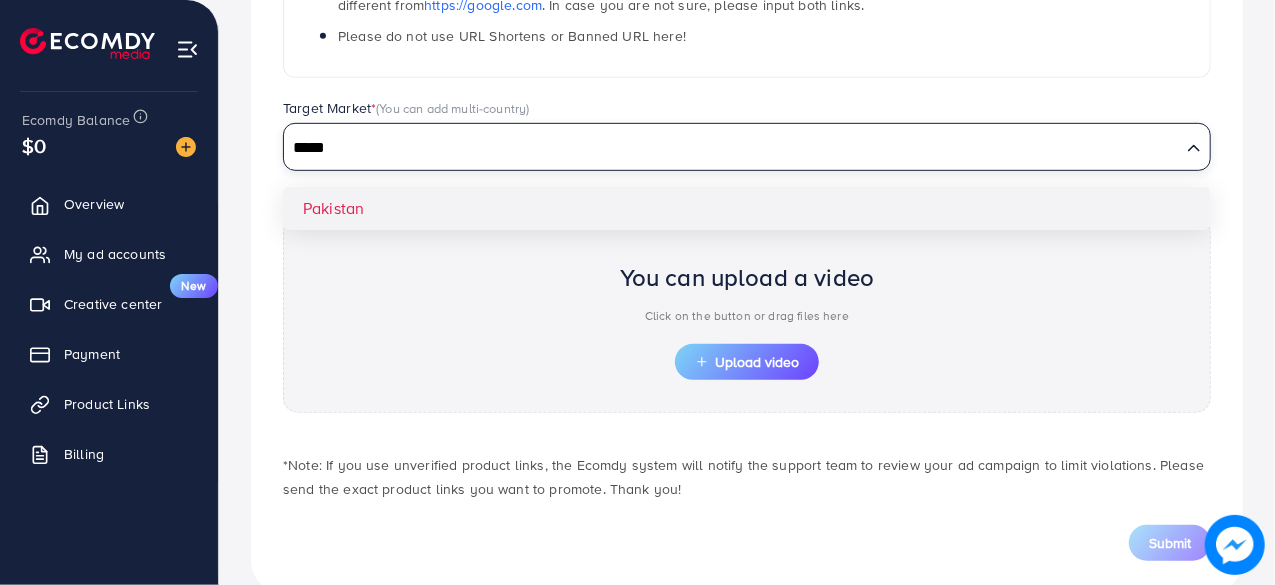 type on "*****" 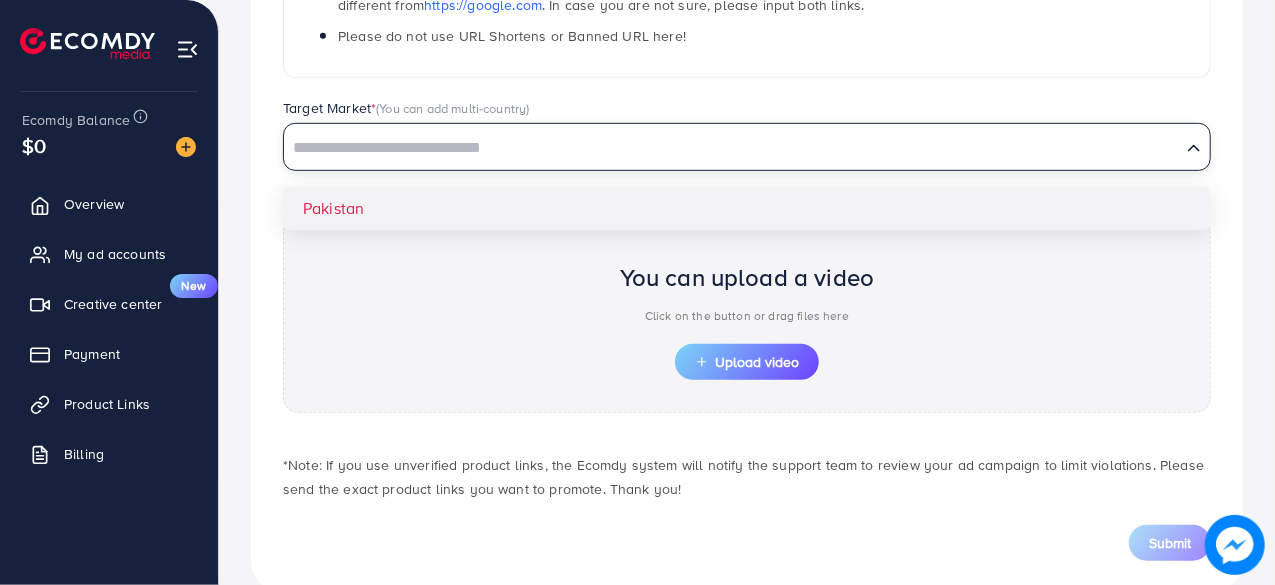 click on "**********" at bounding box center (747, 138) 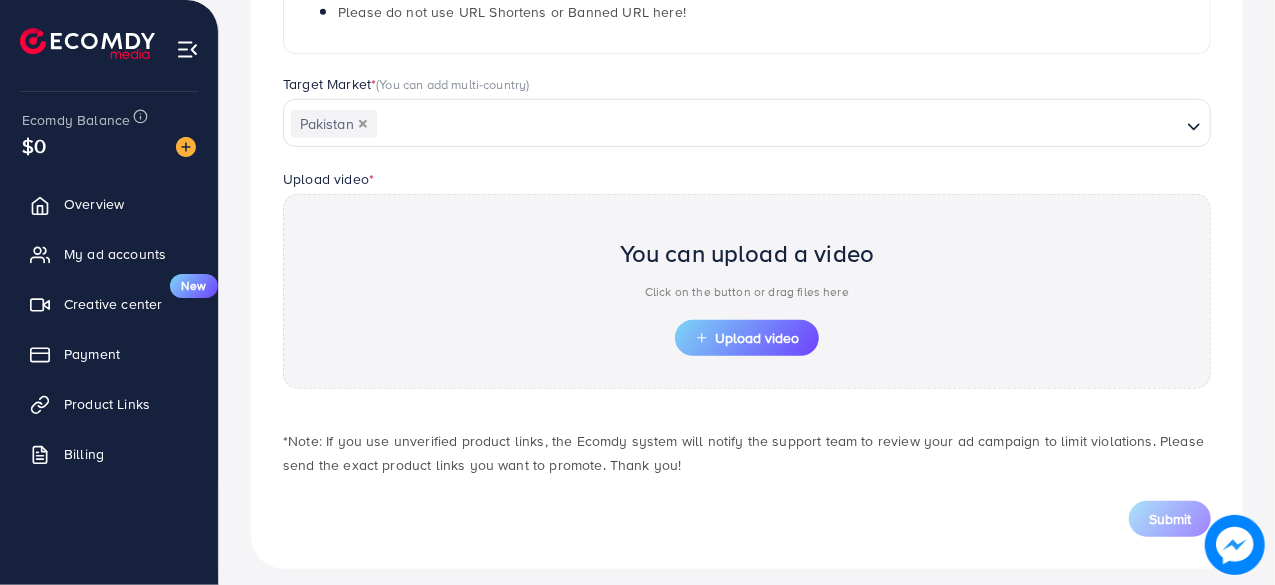 scroll, scrollTop: 536, scrollLeft: 0, axis: vertical 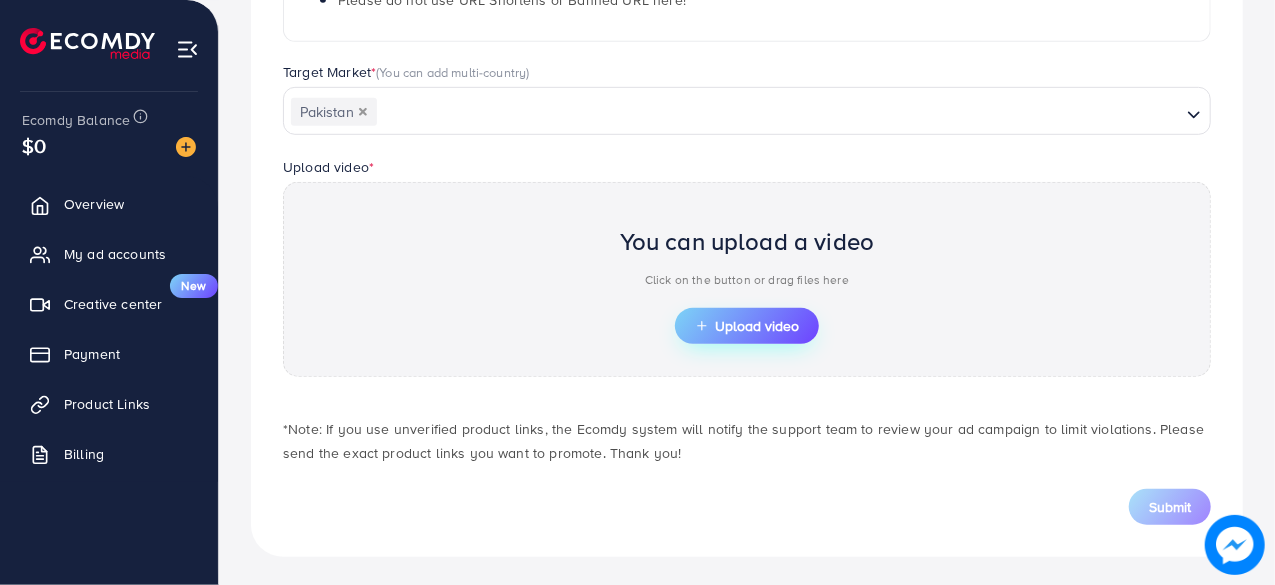 click on "Upload video" at bounding box center [747, 326] 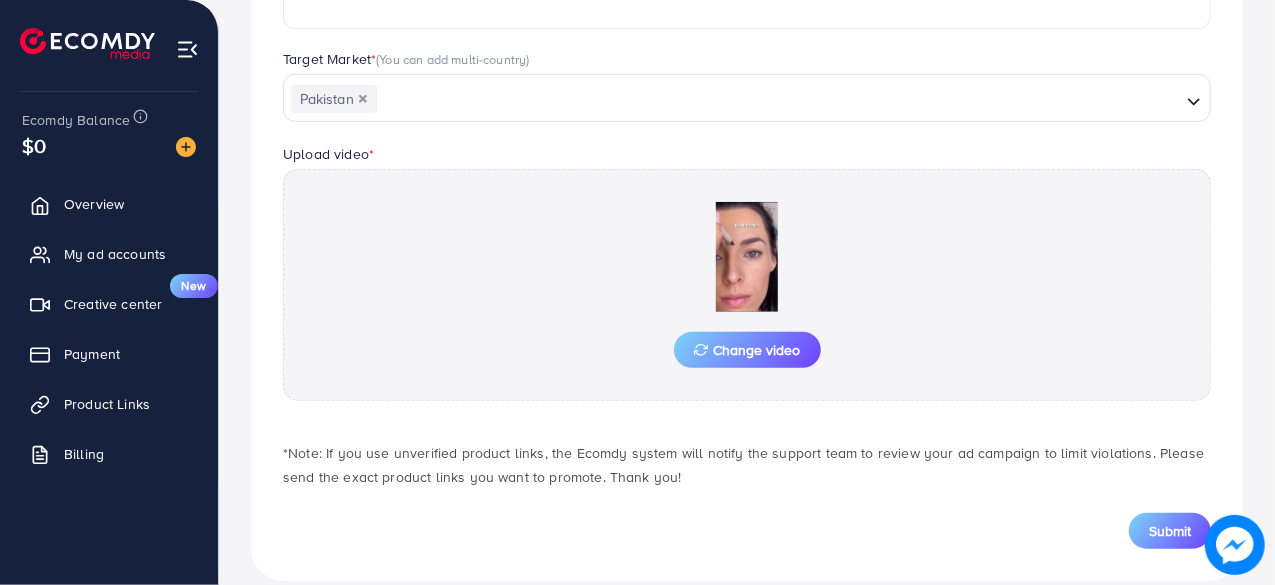scroll, scrollTop: 574, scrollLeft: 0, axis: vertical 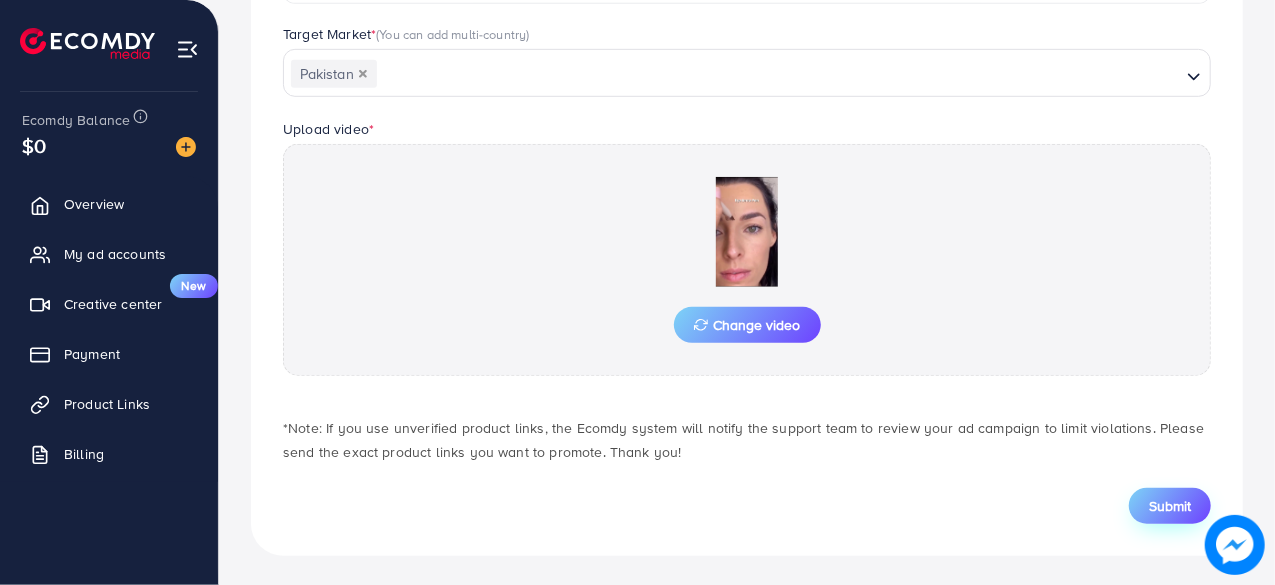 click on "Submit" at bounding box center (1170, 506) 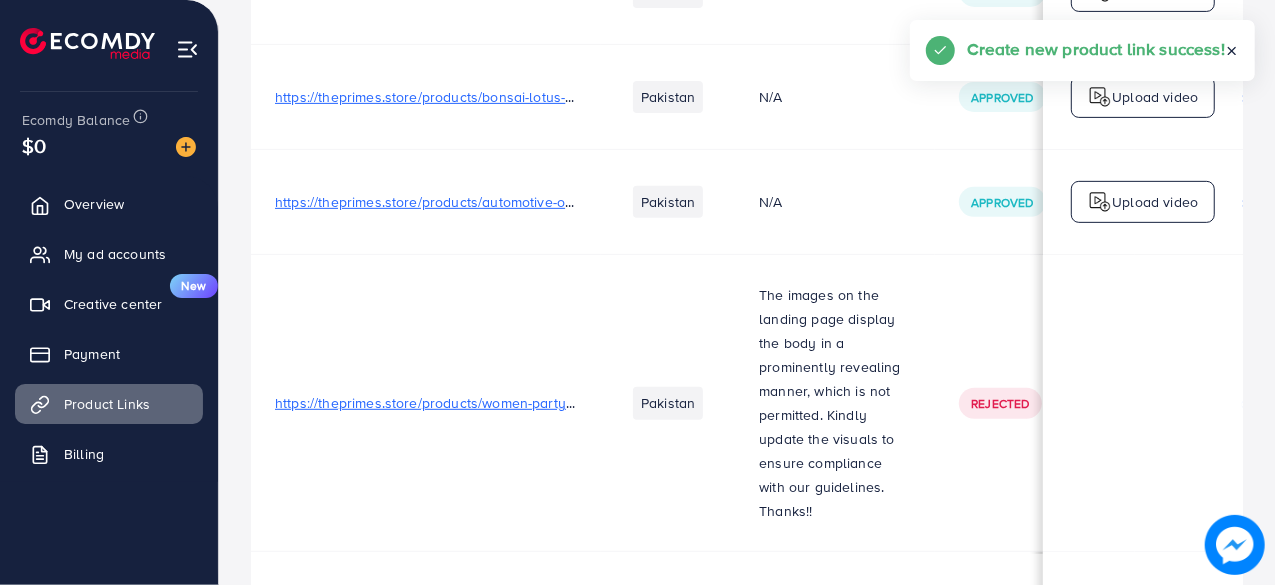 scroll, scrollTop: 0, scrollLeft: 0, axis: both 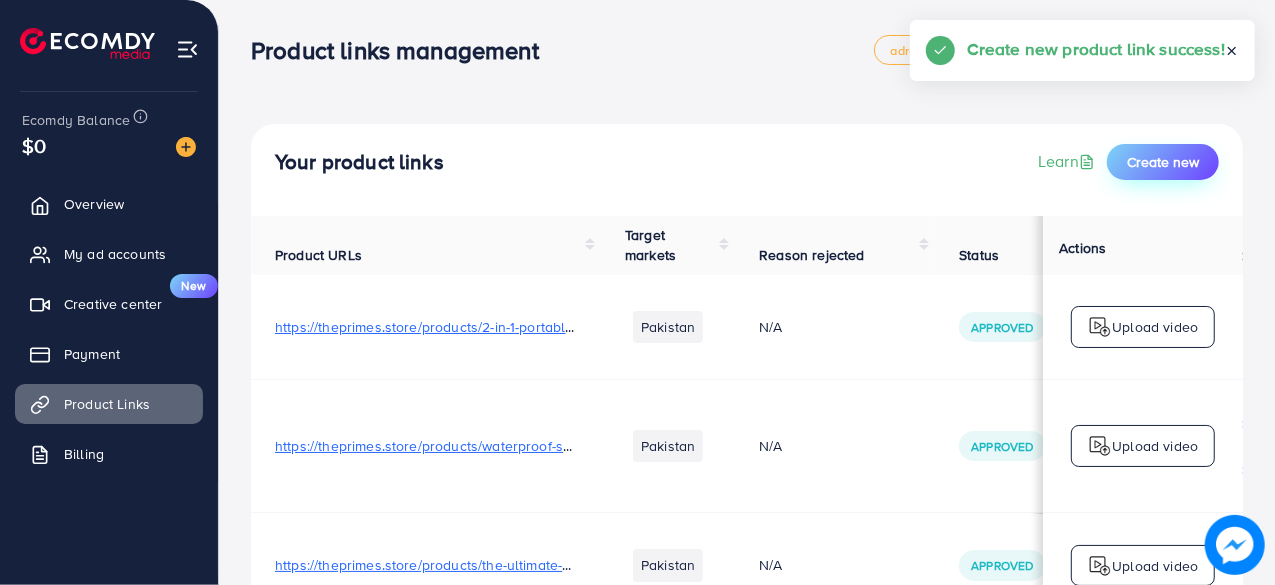 click on "Create new" at bounding box center [1163, 162] 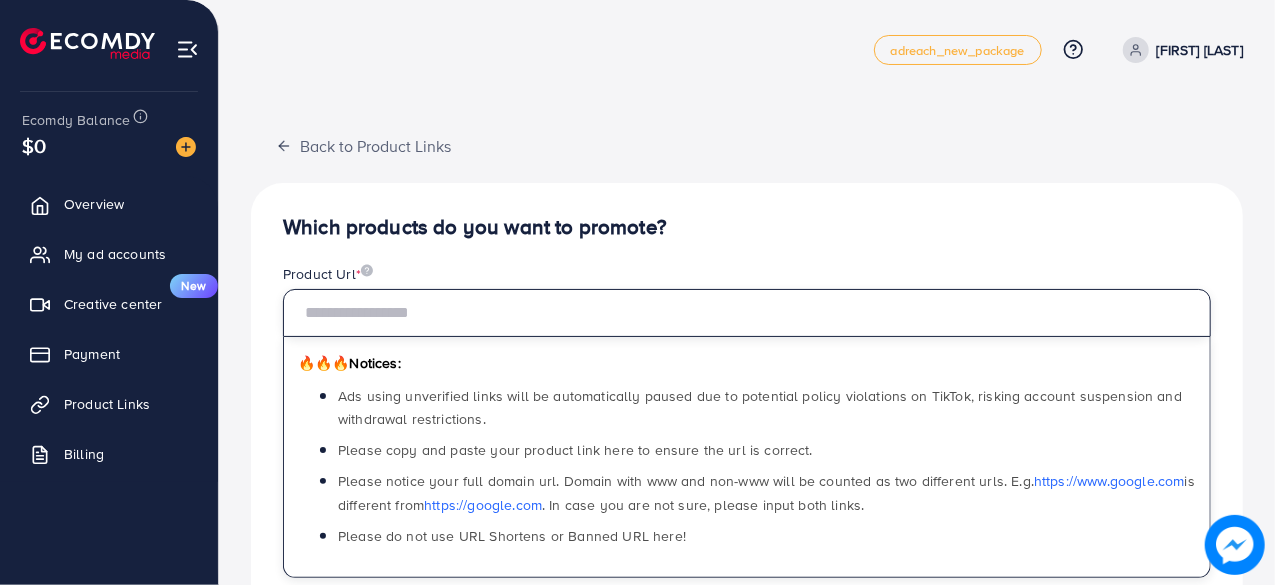 click at bounding box center (747, 313) 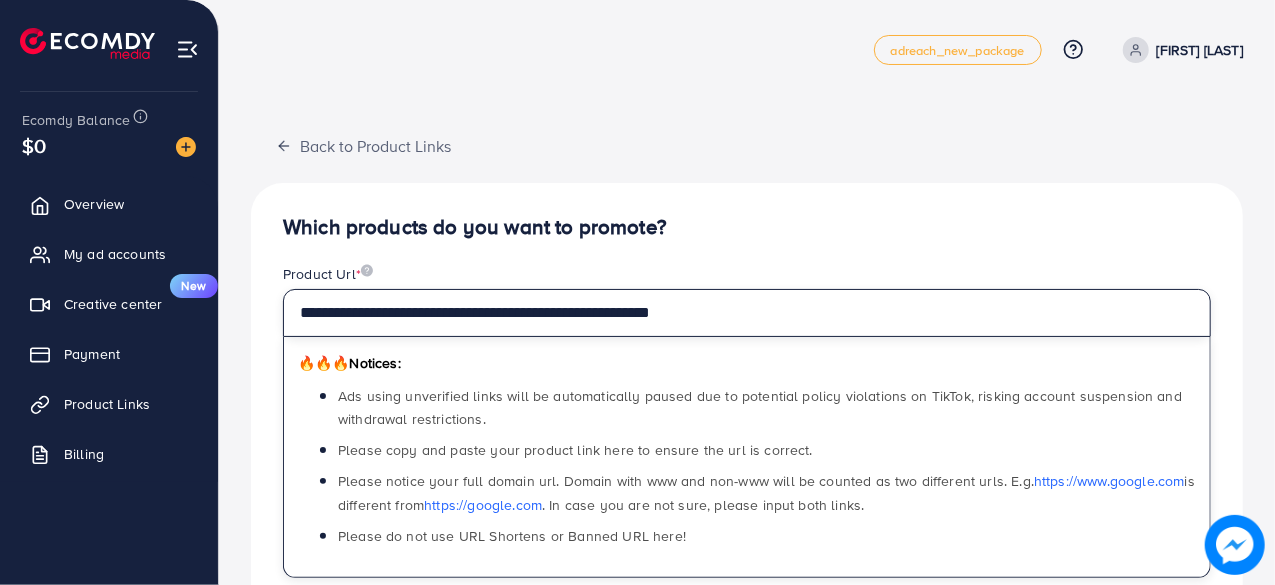 type on "**********" 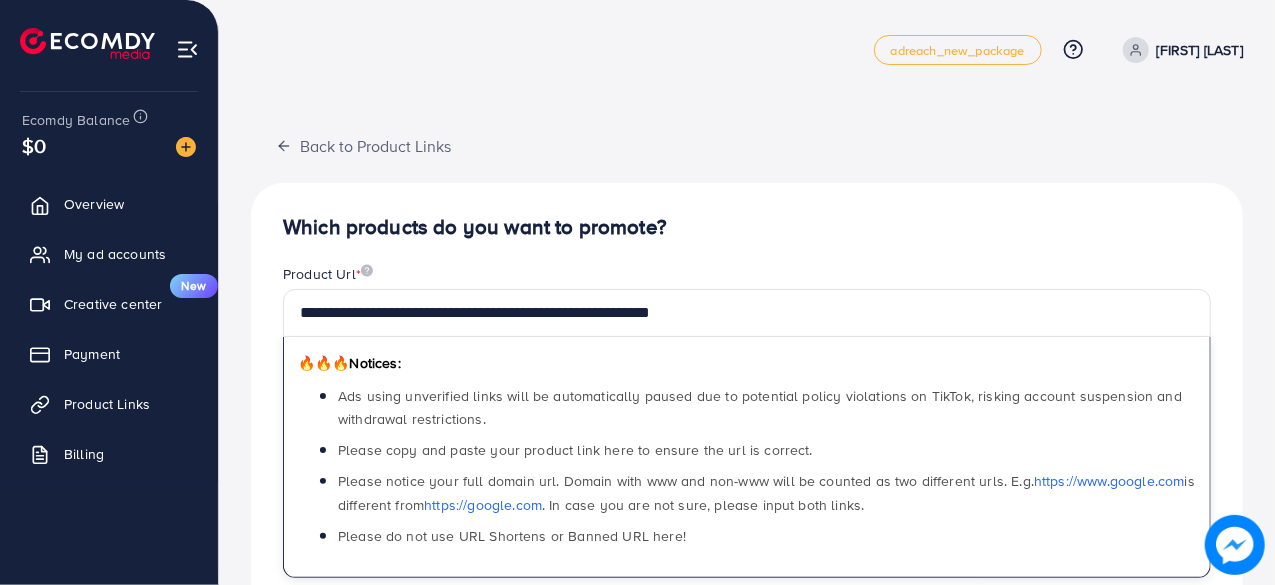 click on "Which products do you want to promote?" at bounding box center (747, 227) 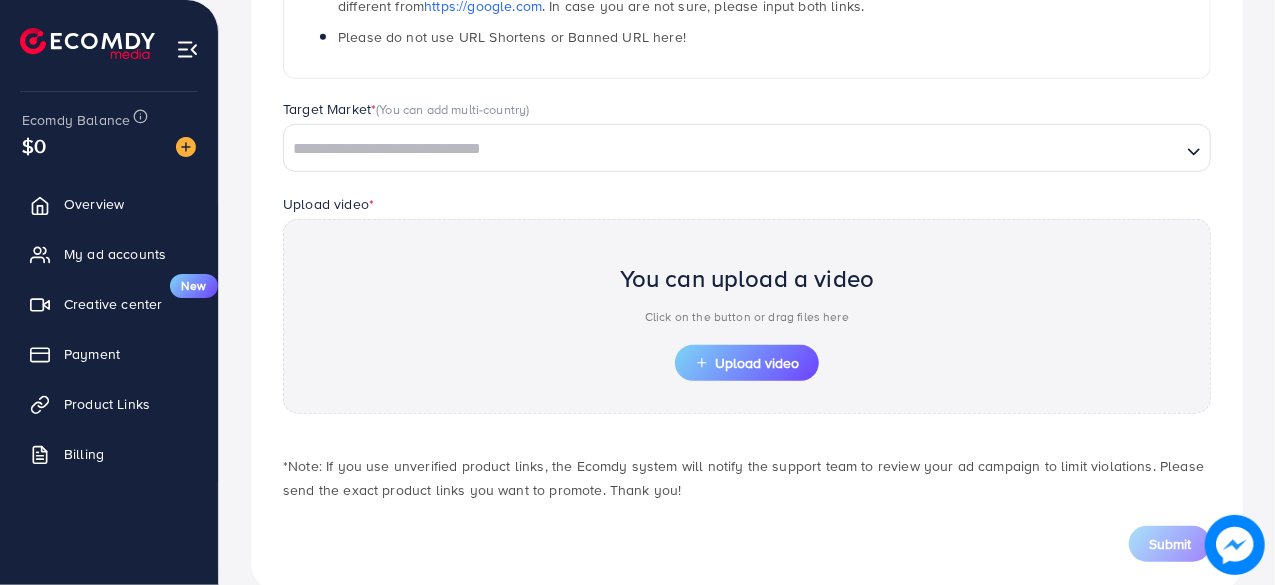 scroll, scrollTop: 500, scrollLeft: 0, axis: vertical 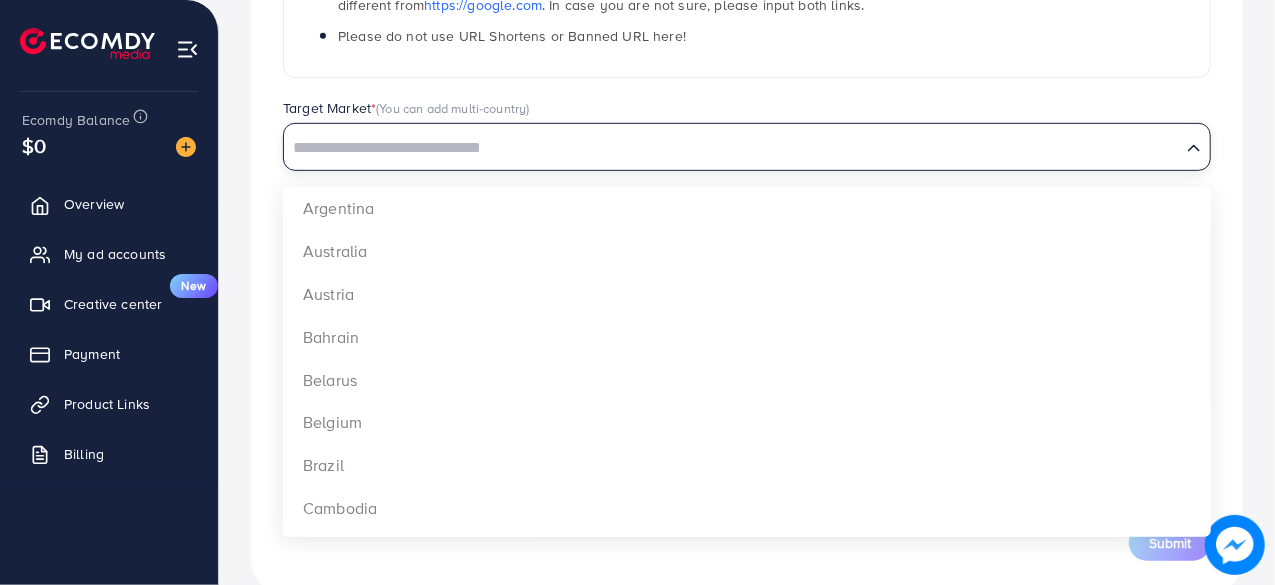 click at bounding box center [732, 148] 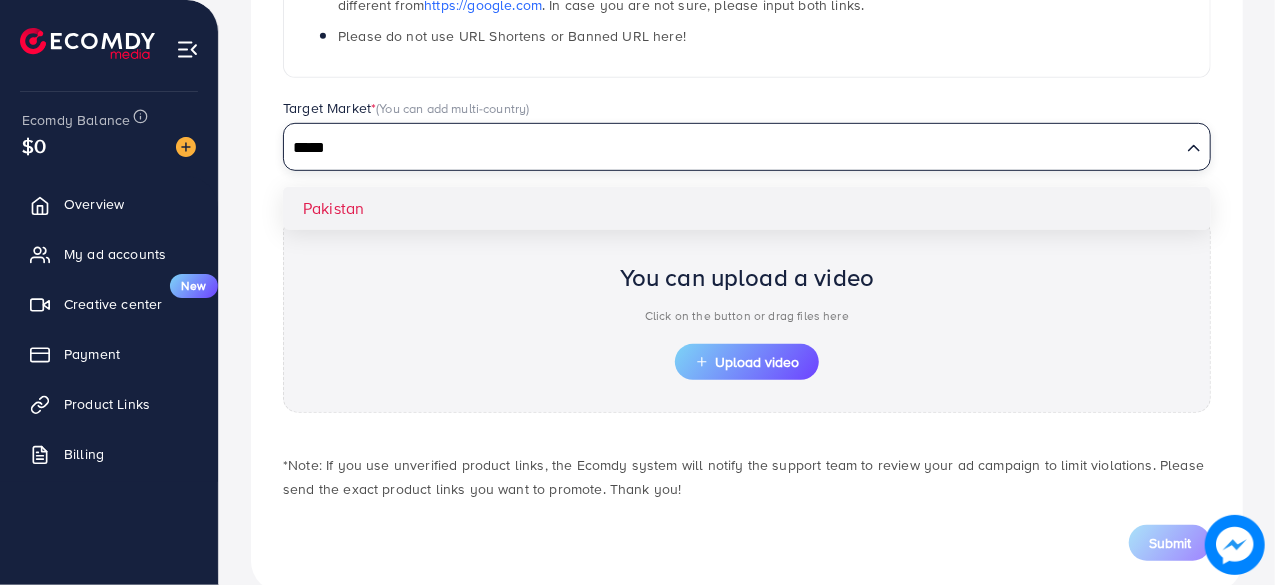 type on "*****" 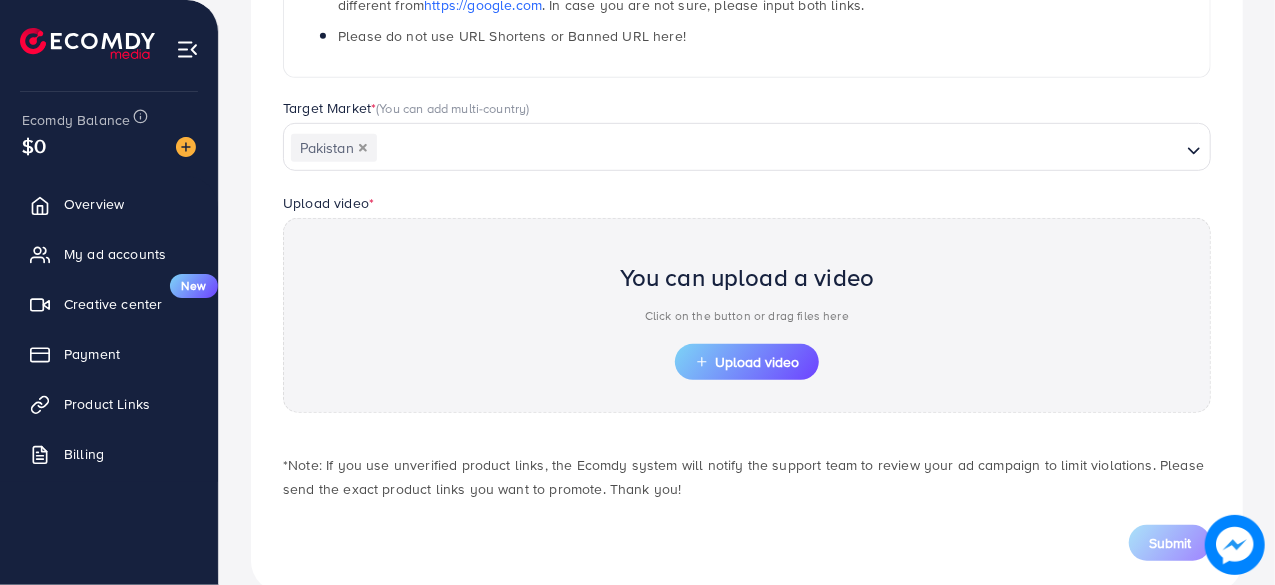 click on "**********" at bounding box center (747, 138) 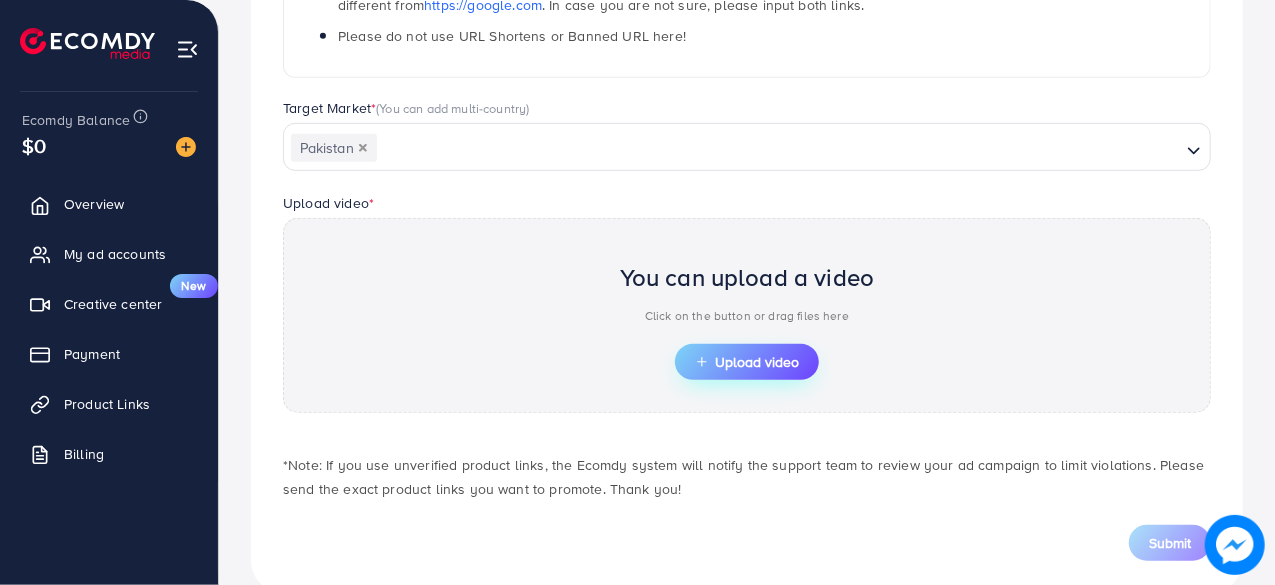 click on "Upload video" at bounding box center [747, 362] 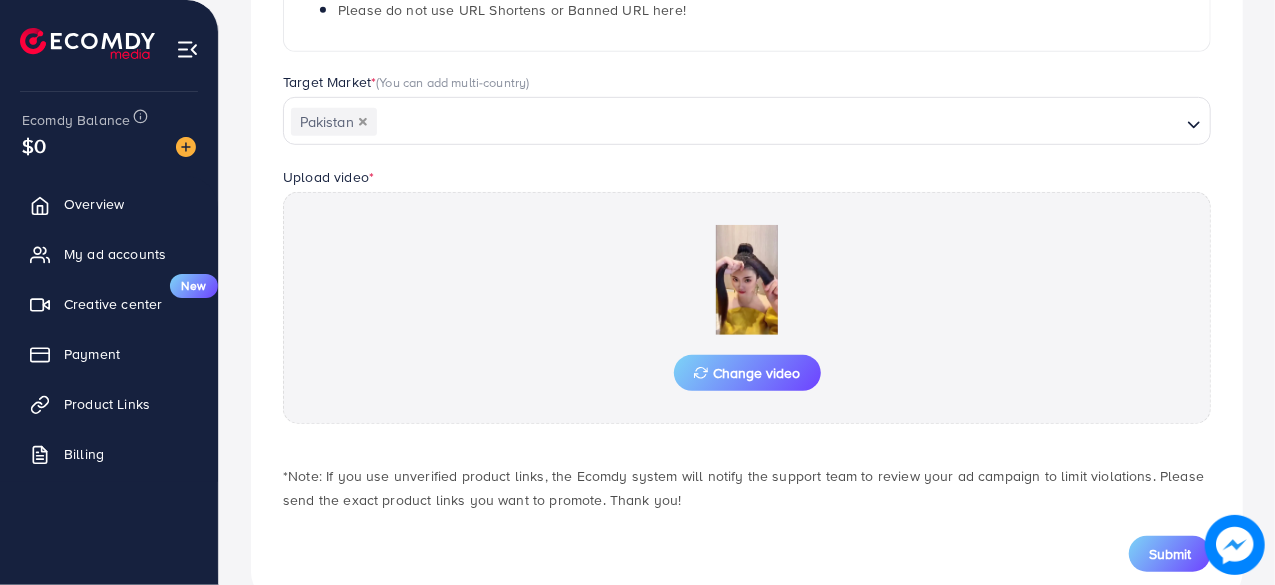 scroll, scrollTop: 574, scrollLeft: 0, axis: vertical 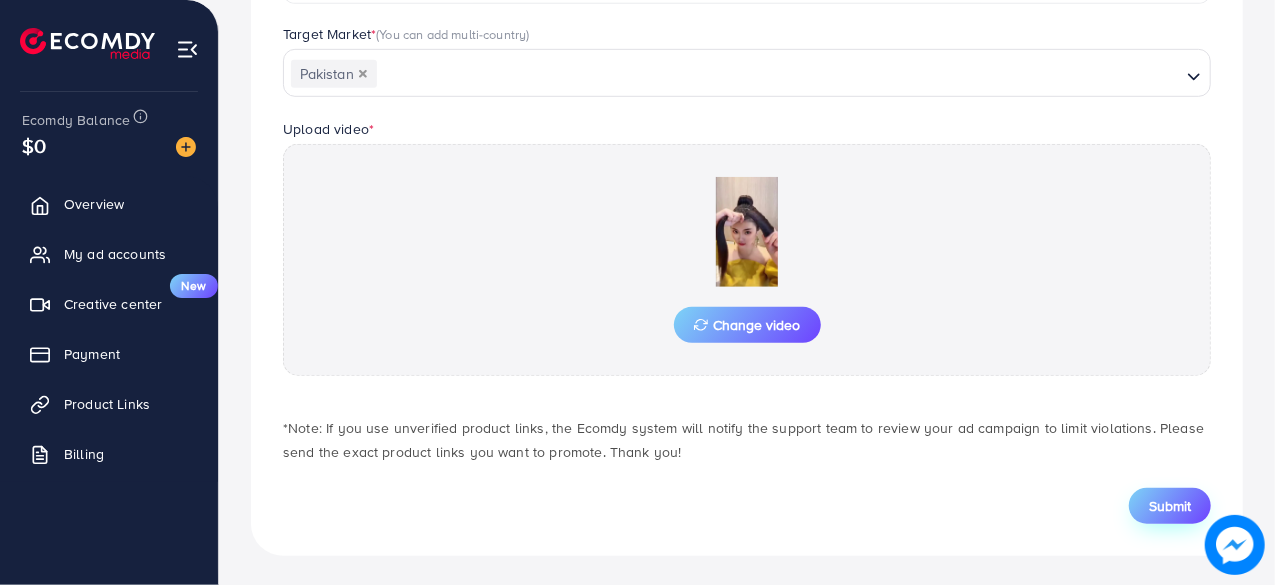 click on "Submit" at bounding box center [1170, 506] 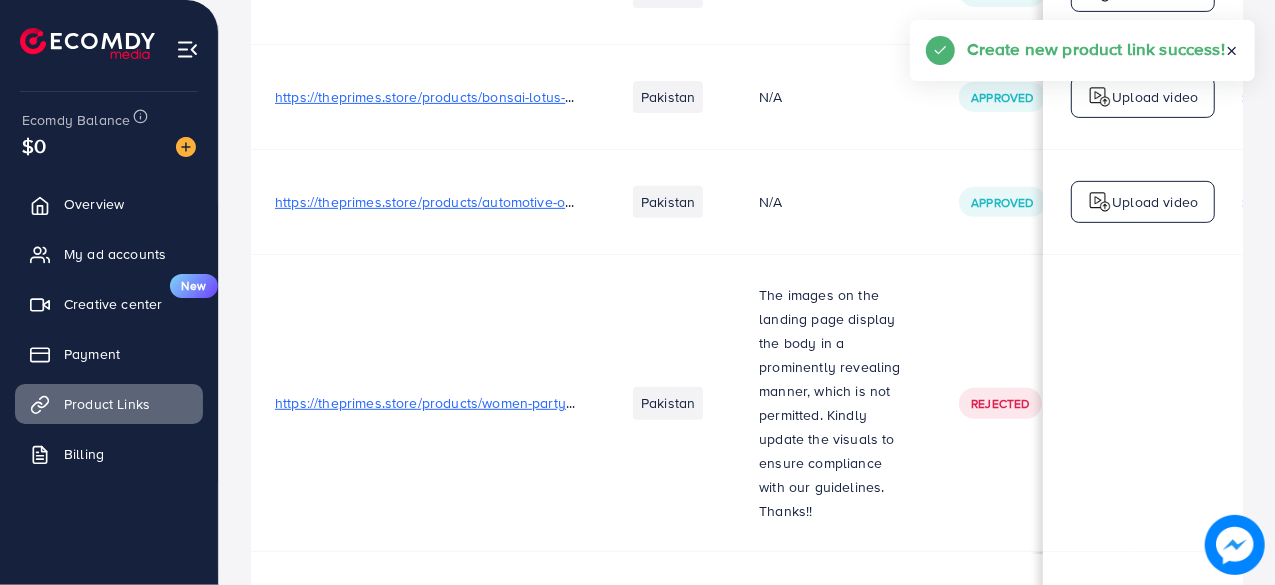 scroll, scrollTop: 0, scrollLeft: 0, axis: both 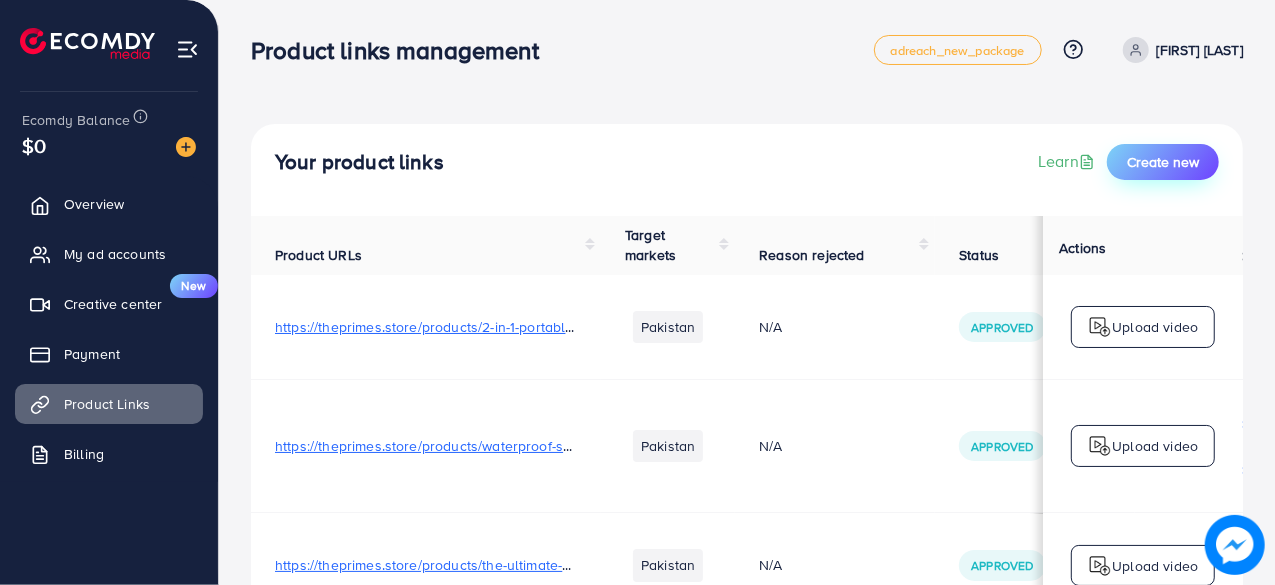 click on "Create new" at bounding box center [1163, 162] 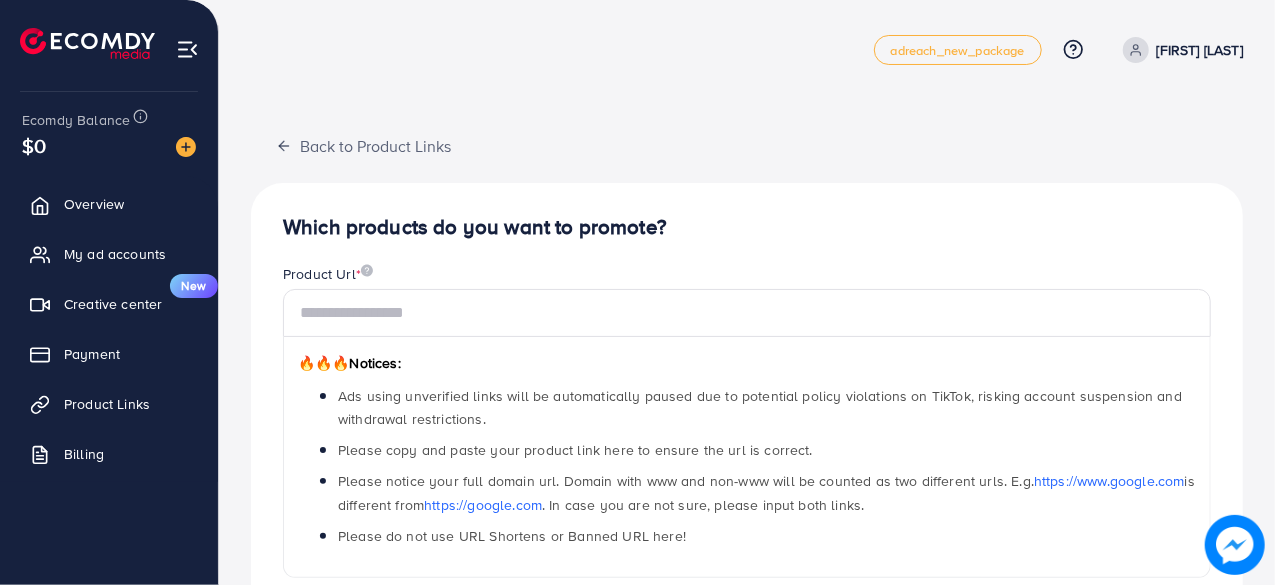click on "🔥🔥🔥  Notices:" at bounding box center [349, 363] 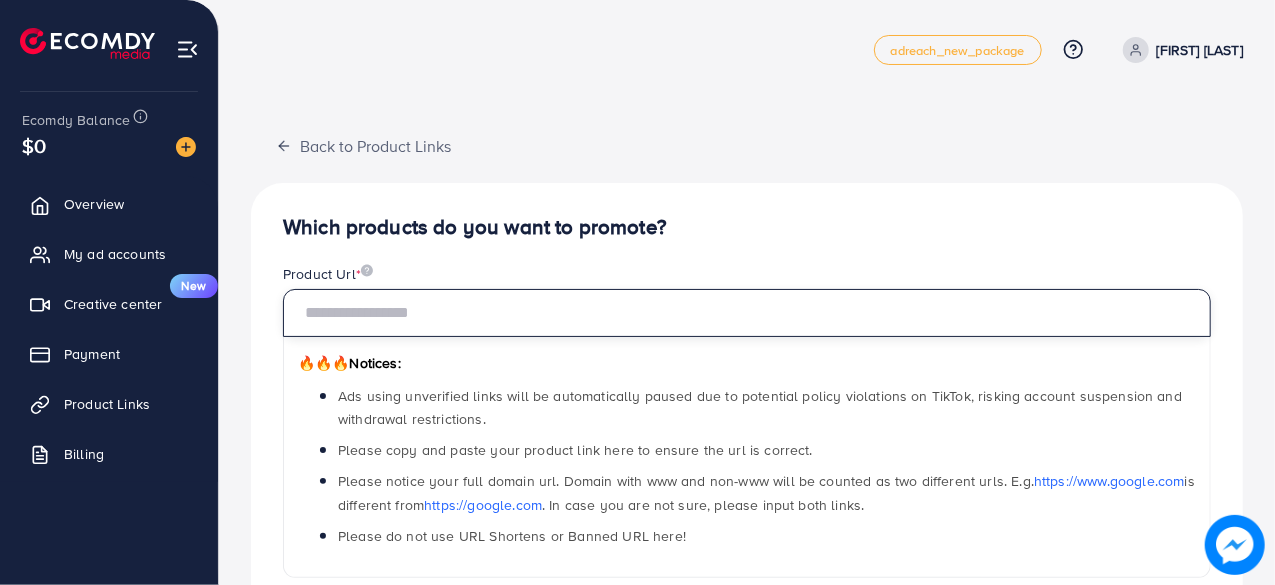 click at bounding box center [747, 313] 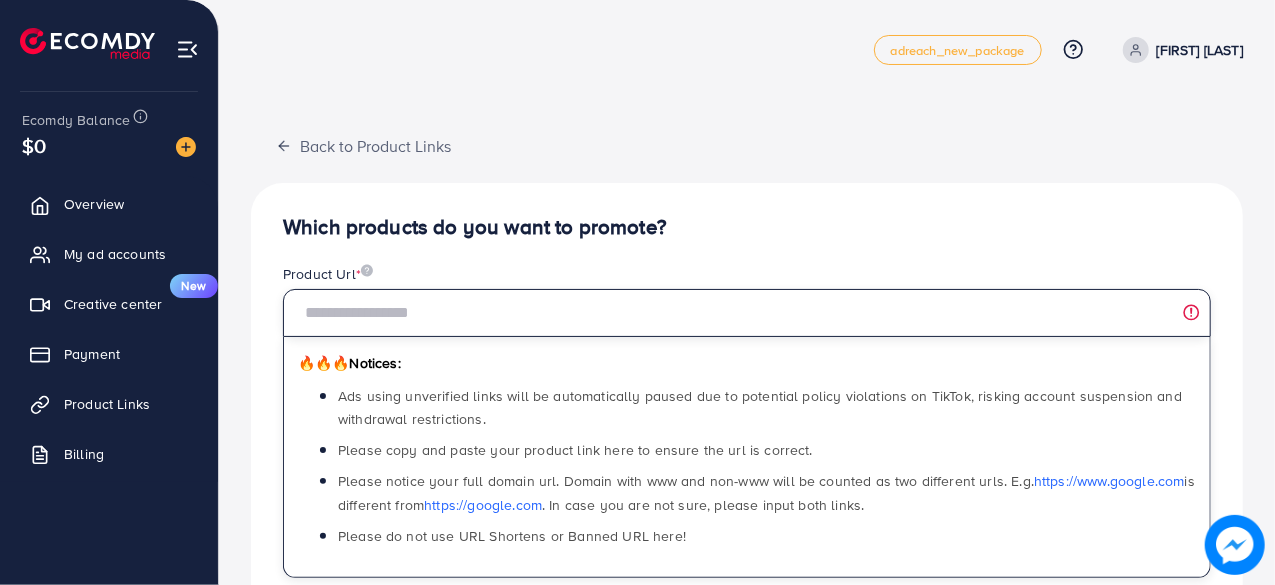 click at bounding box center (747, 313) 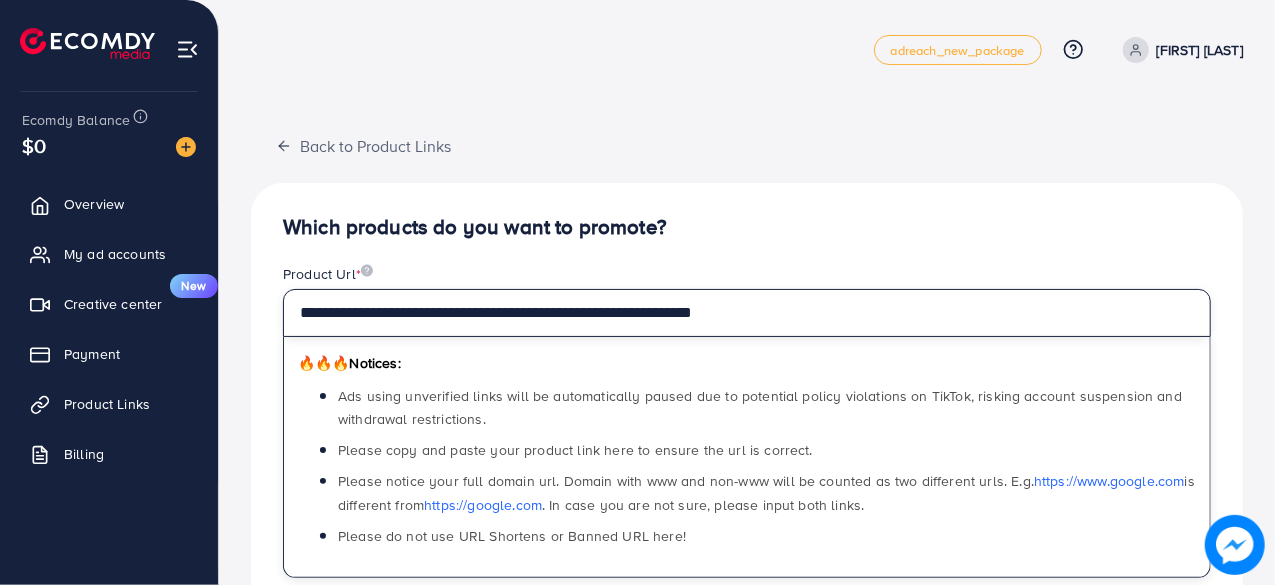 type on "**********" 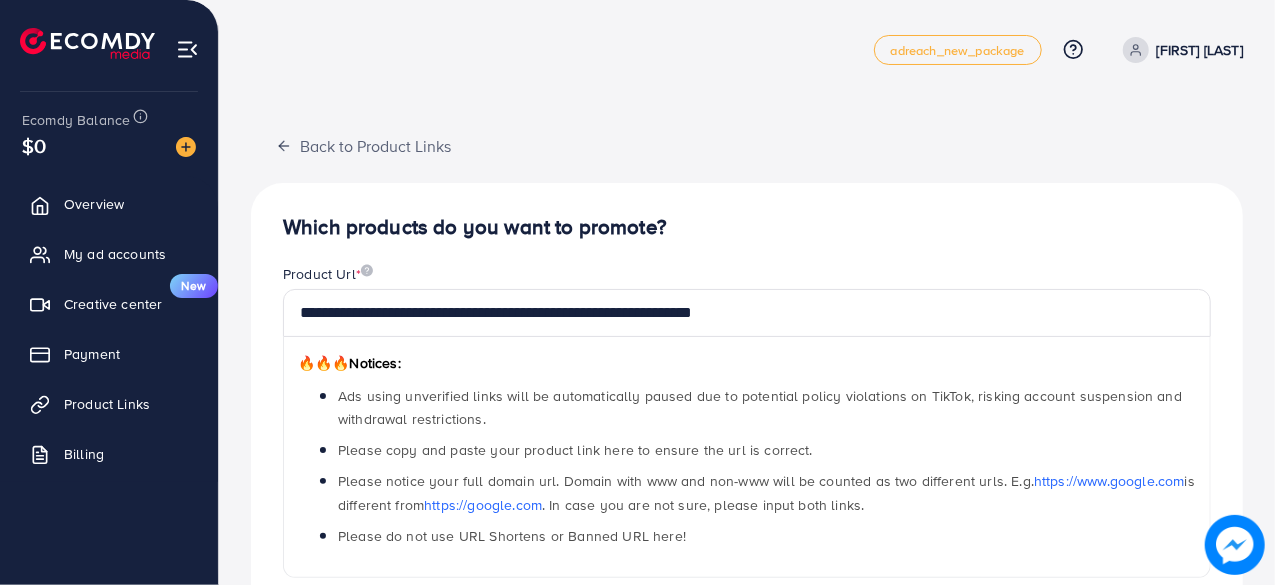 click on "**********" at bounding box center [747, 638] 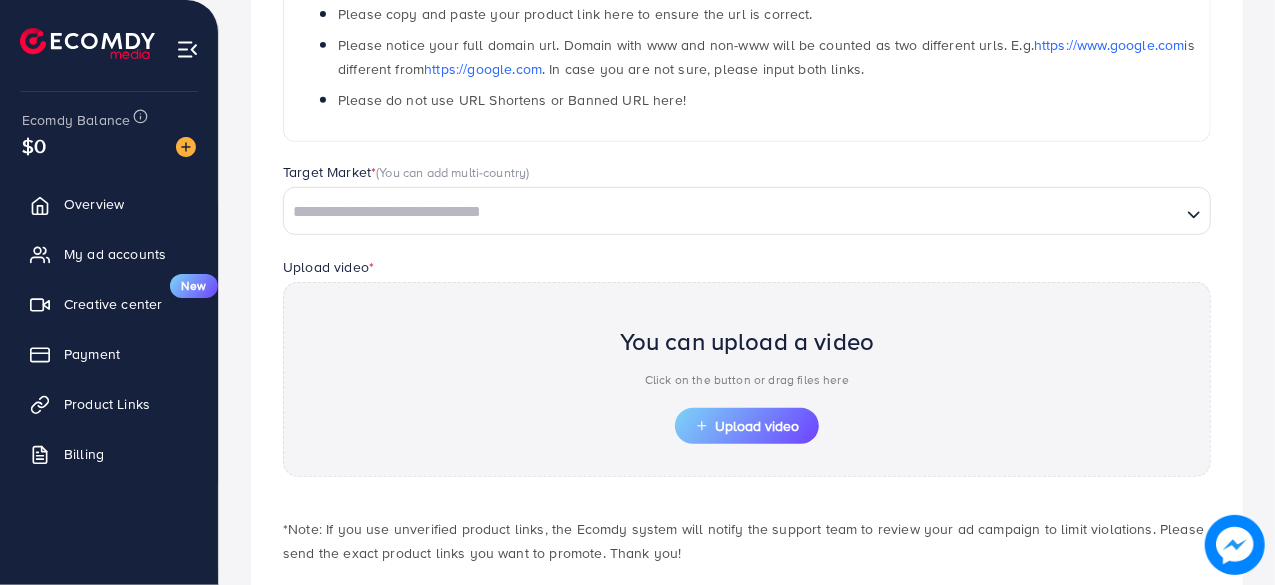 scroll, scrollTop: 500, scrollLeft: 0, axis: vertical 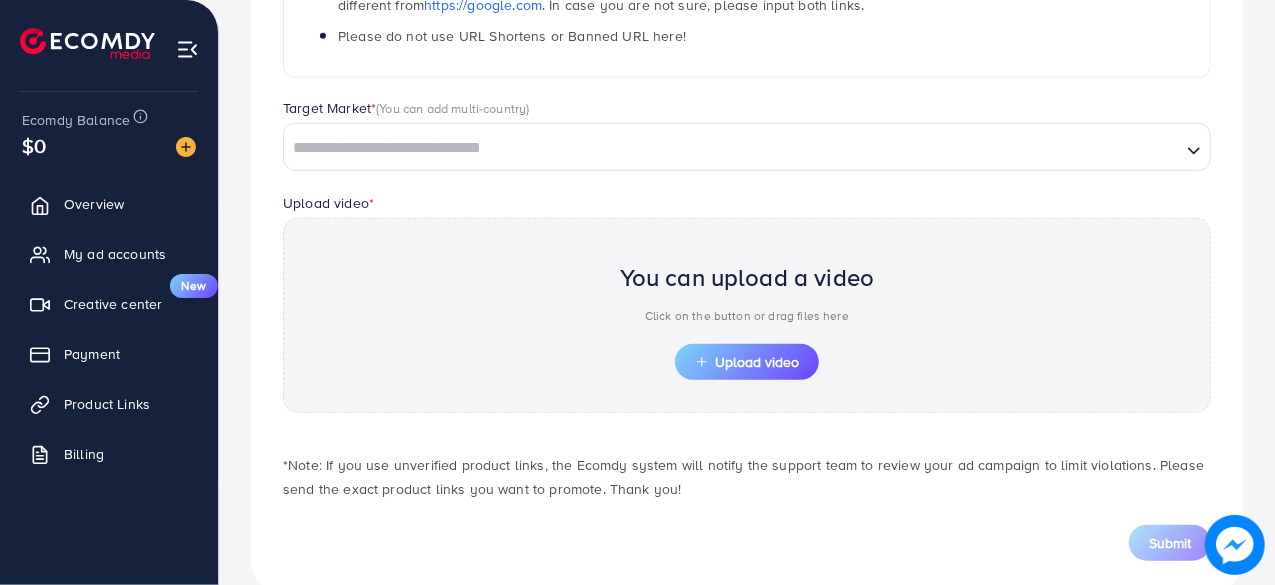 click at bounding box center (732, 148) 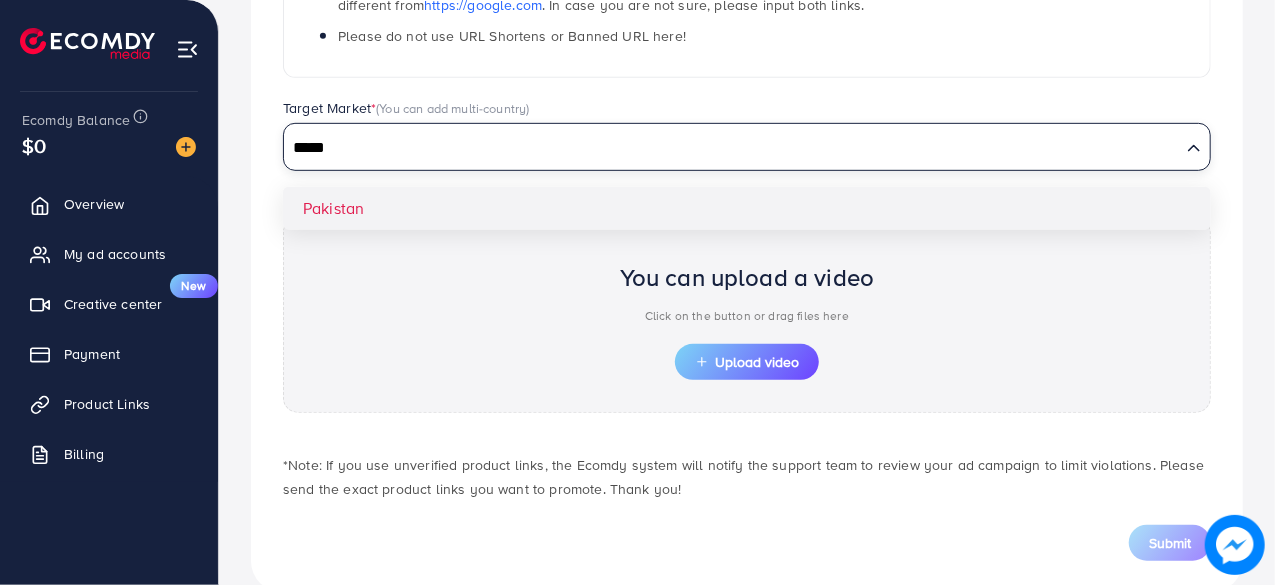 type on "*****" 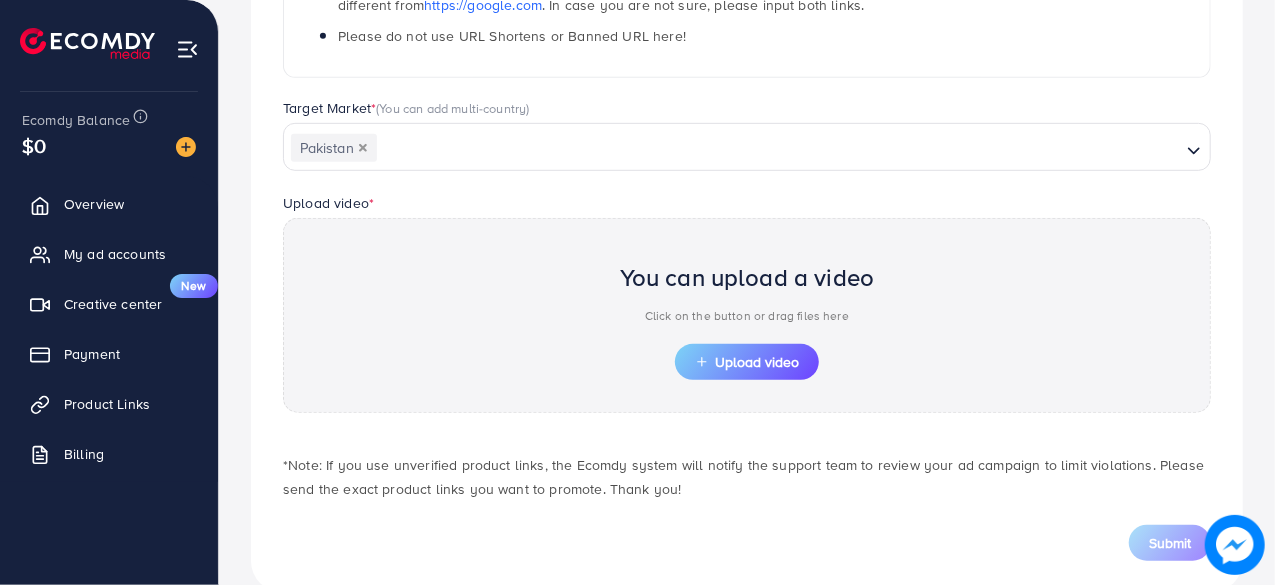 click on "**********" at bounding box center (747, 138) 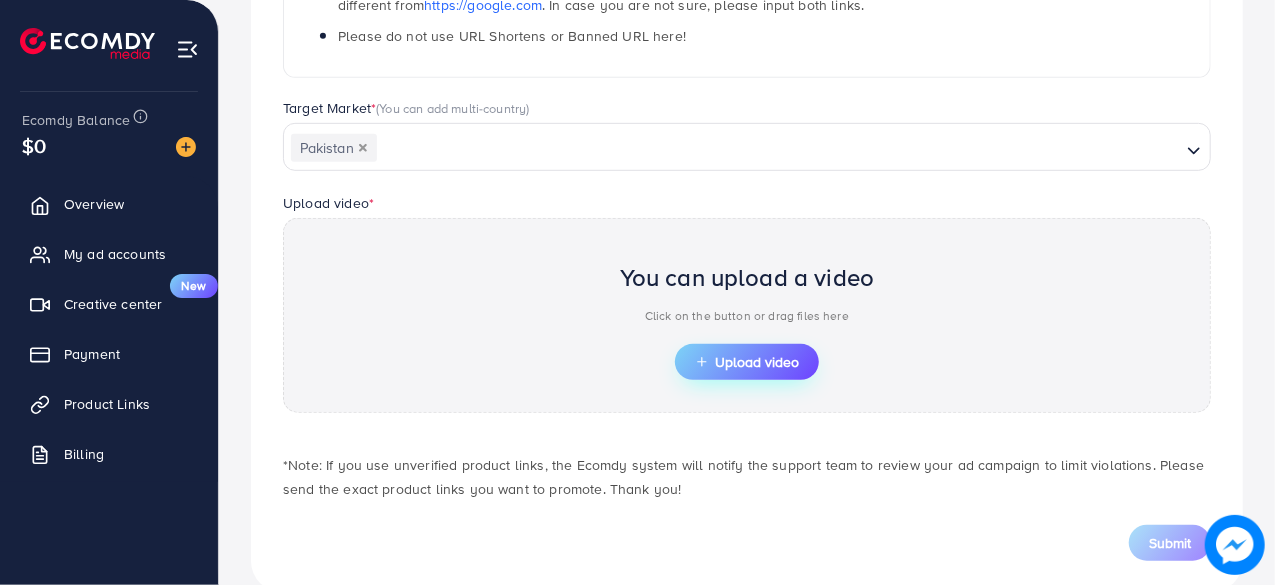 click on "Upload video" at bounding box center (747, 362) 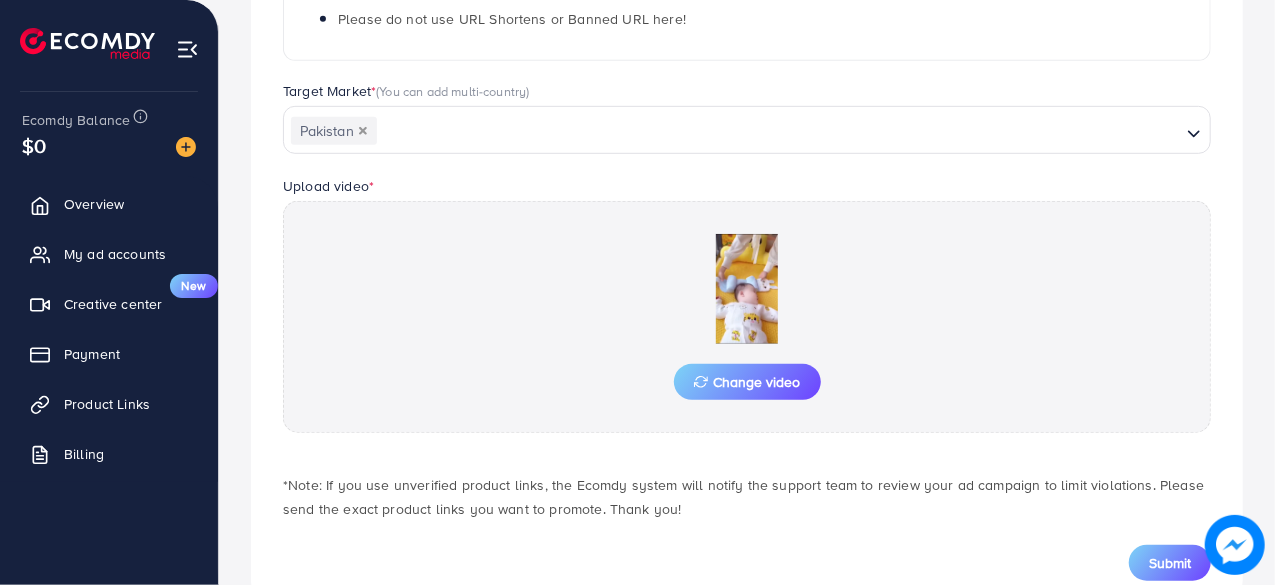 scroll, scrollTop: 574, scrollLeft: 0, axis: vertical 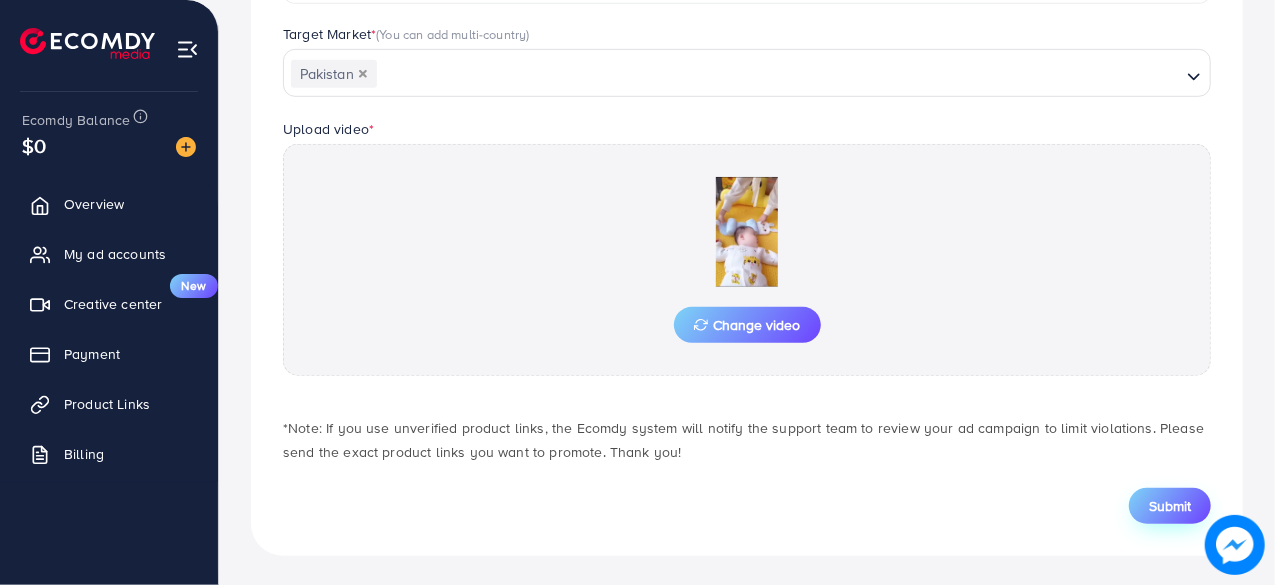 click on "Submit" at bounding box center (1170, 506) 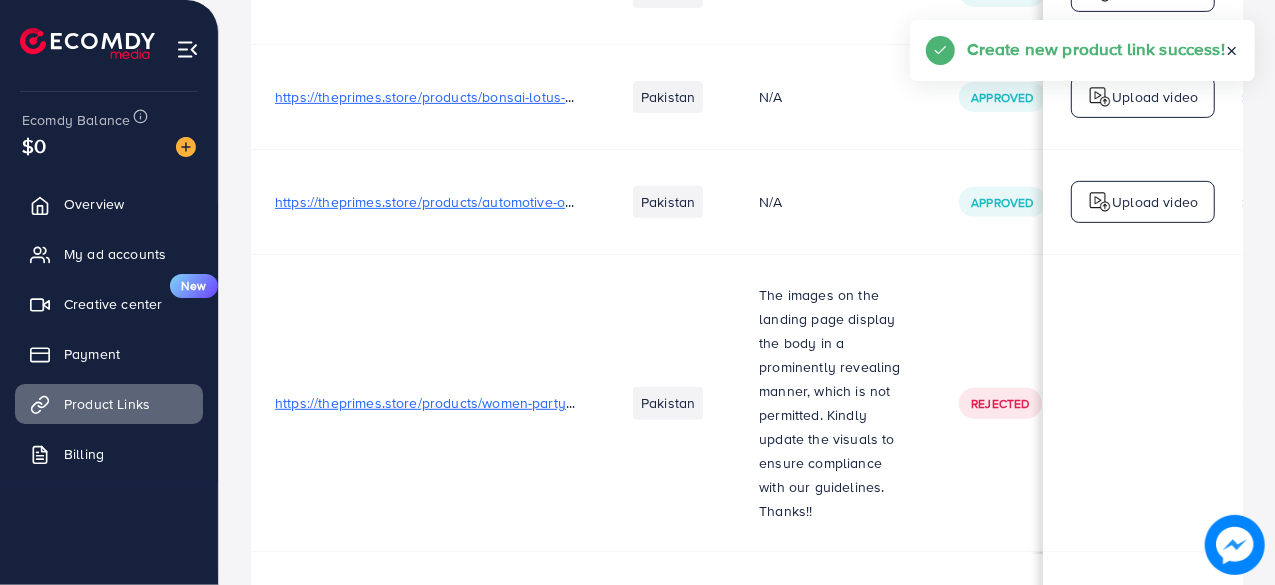 scroll, scrollTop: 0, scrollLeft: 0, axis: both 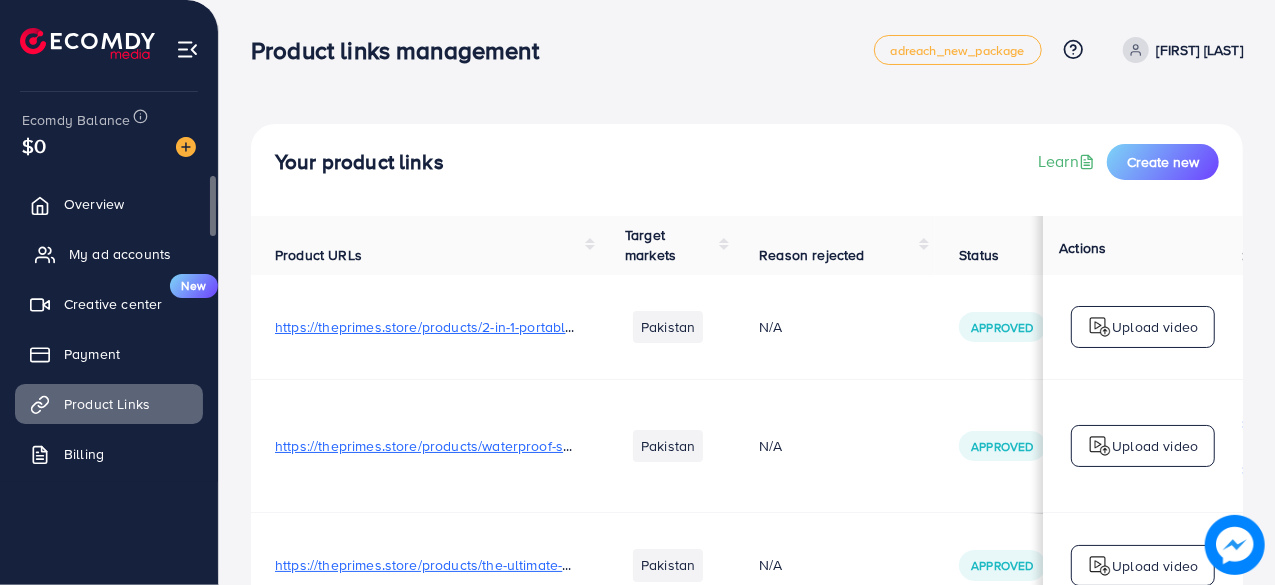 click on "My ad accounts" at bounding box center (120, 254) 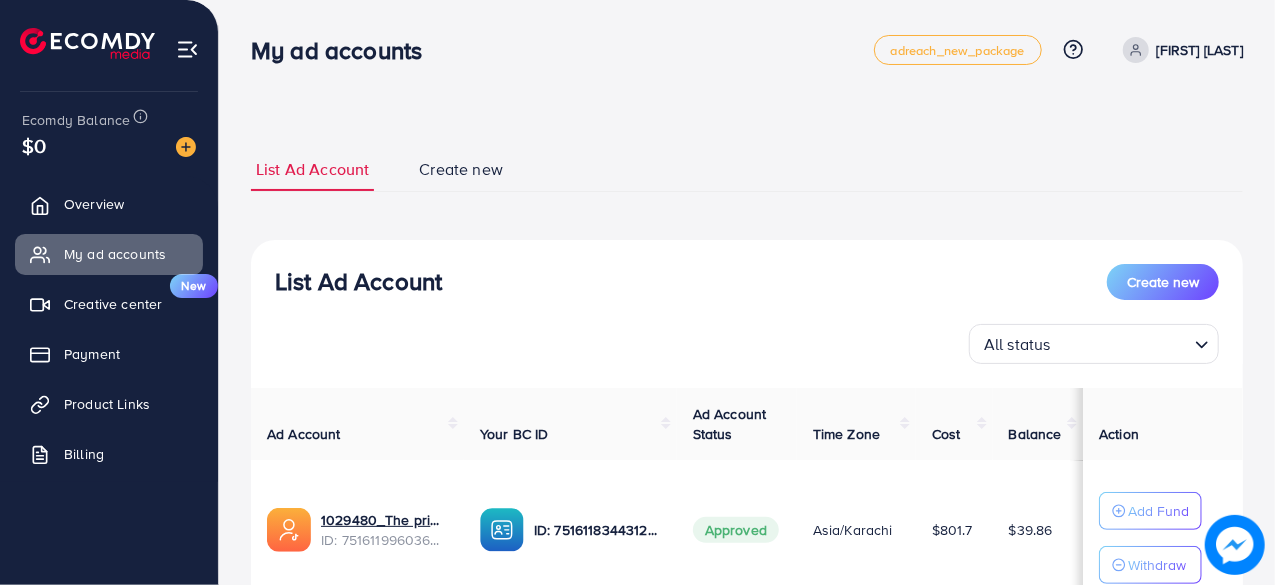 scroll, scrollTop: 158, scrollLeft: 0, axis: vertical 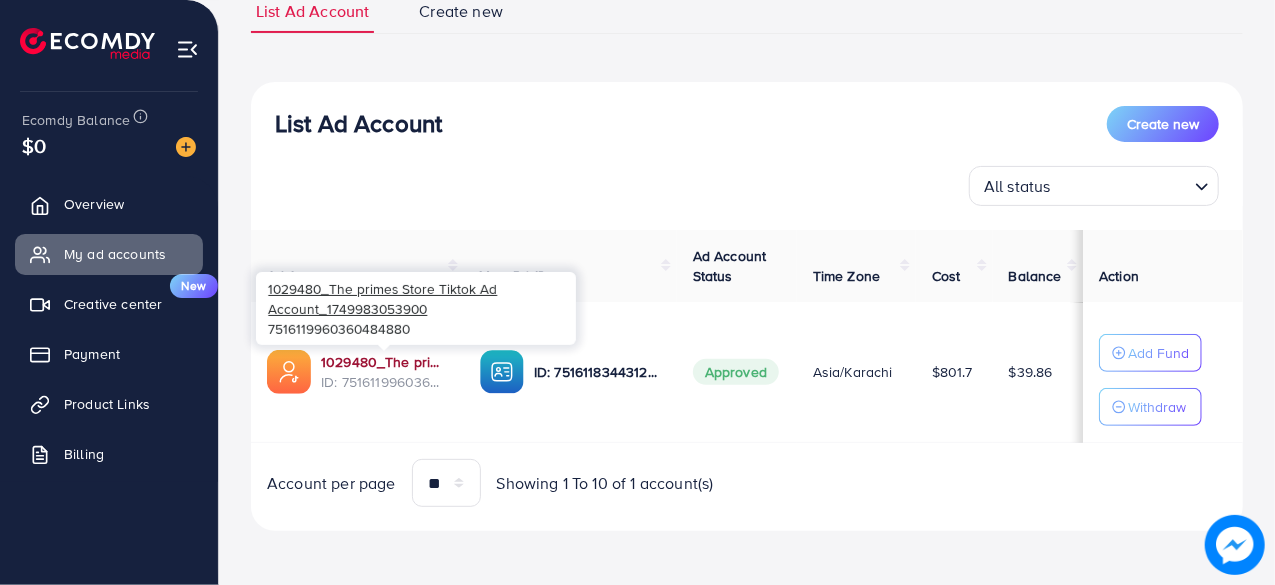 click on "1029480_The primes Store Tiktok Ad Account_1749983053900" at bounding box center [384, 362] 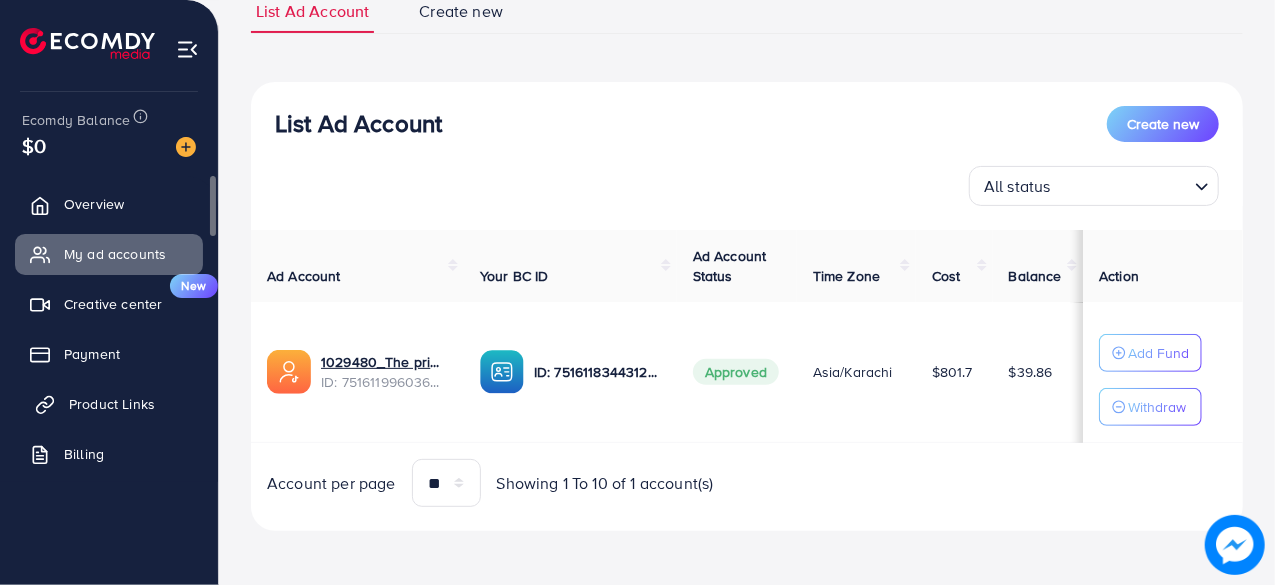 click on "Product Links" at bounding box center (112, 404) 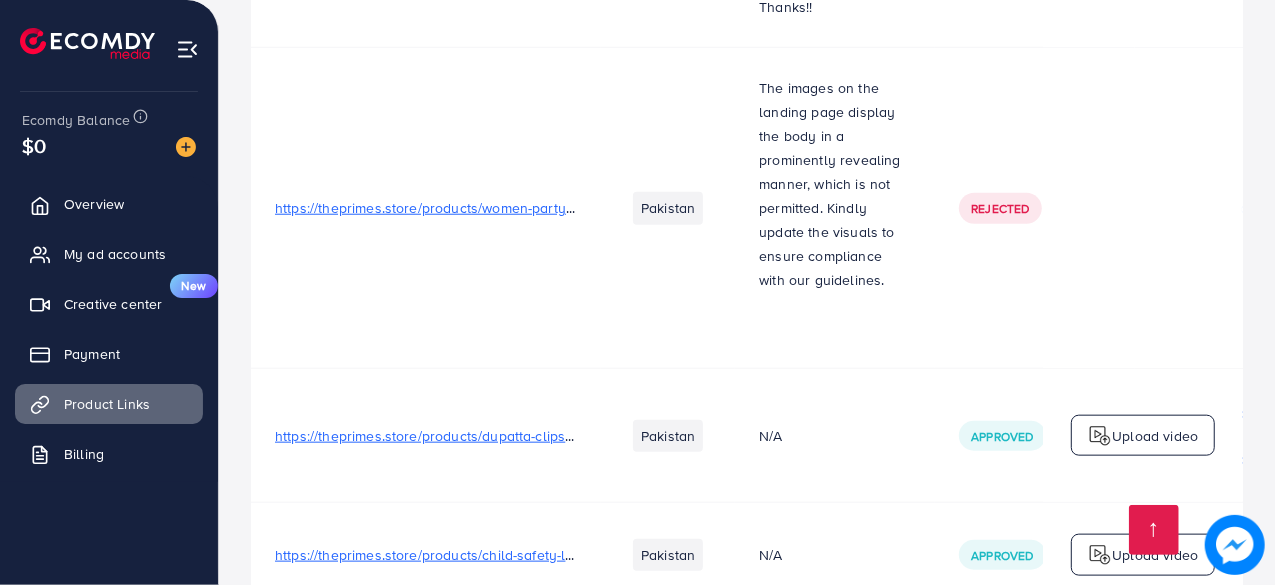 scroll, scrollTop: 1400, scrollLeft: 0, axis: vertical 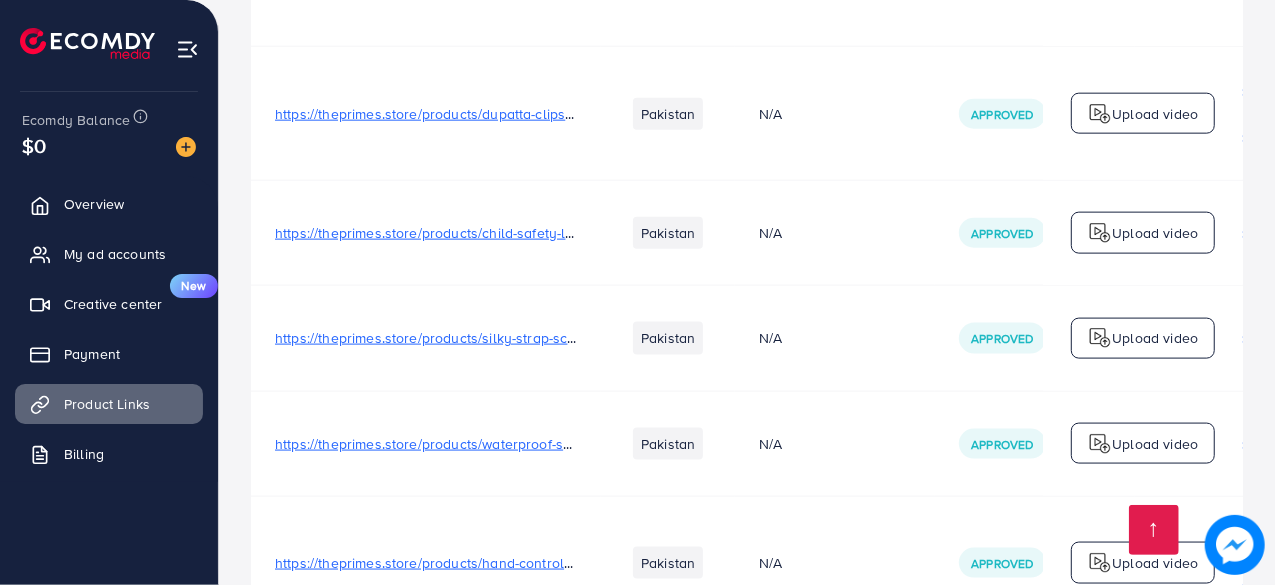 click on "https://theprimes.store/products/child-safety-locks-home-refrigerator-lock-for-kids" at bounding box center [534, 233] 